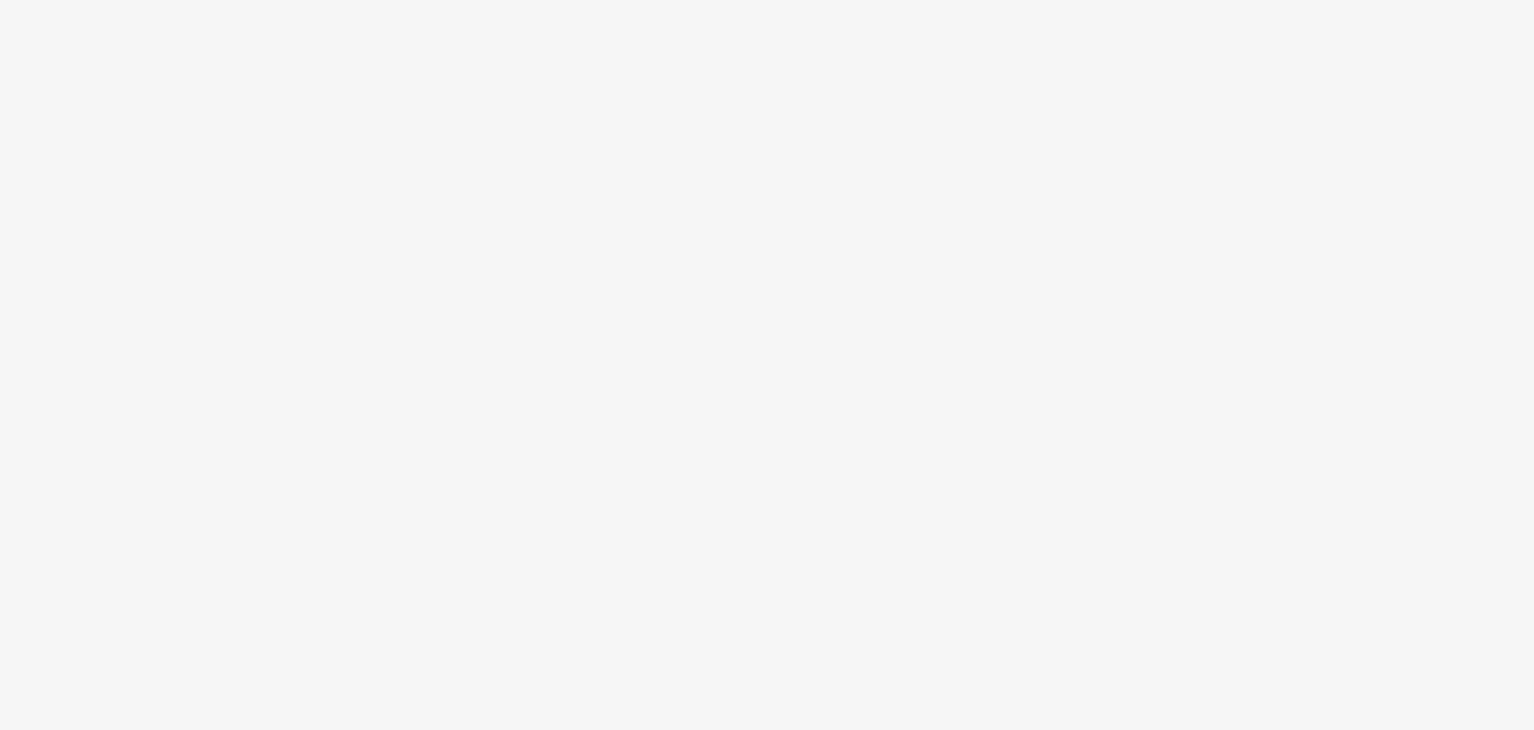scroll, scrollTop: 0, scrollLeft: 0, axis: both 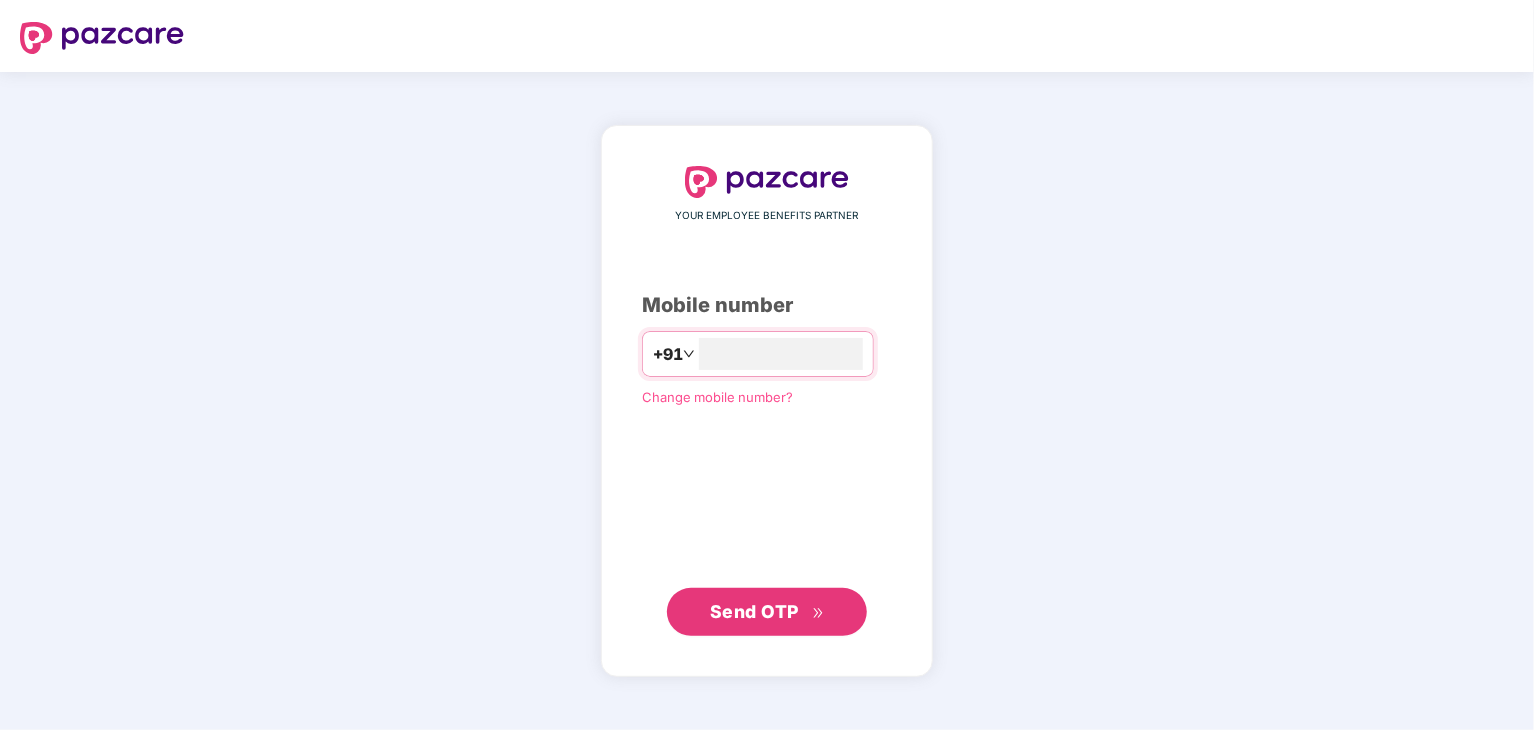 type on "**********" 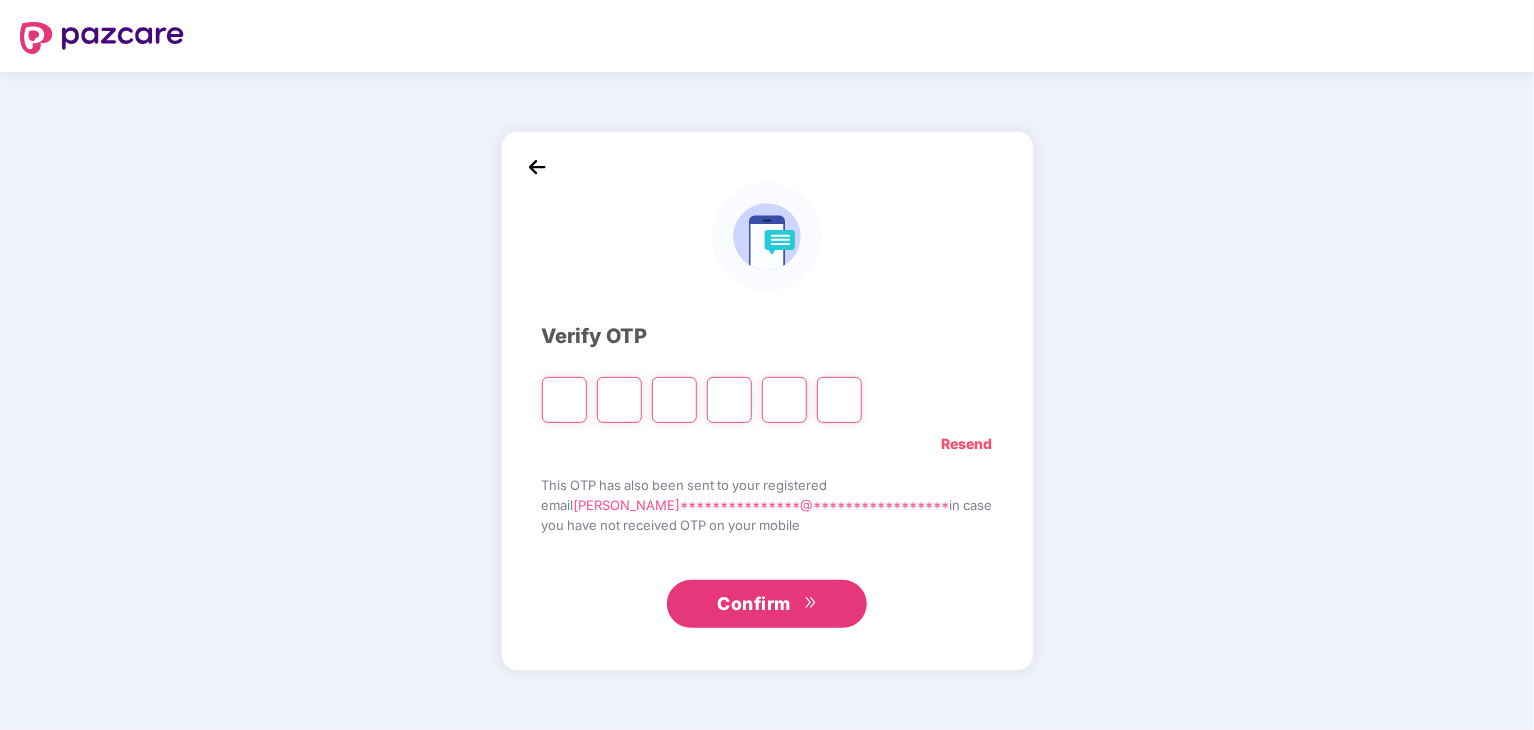 type on "*" 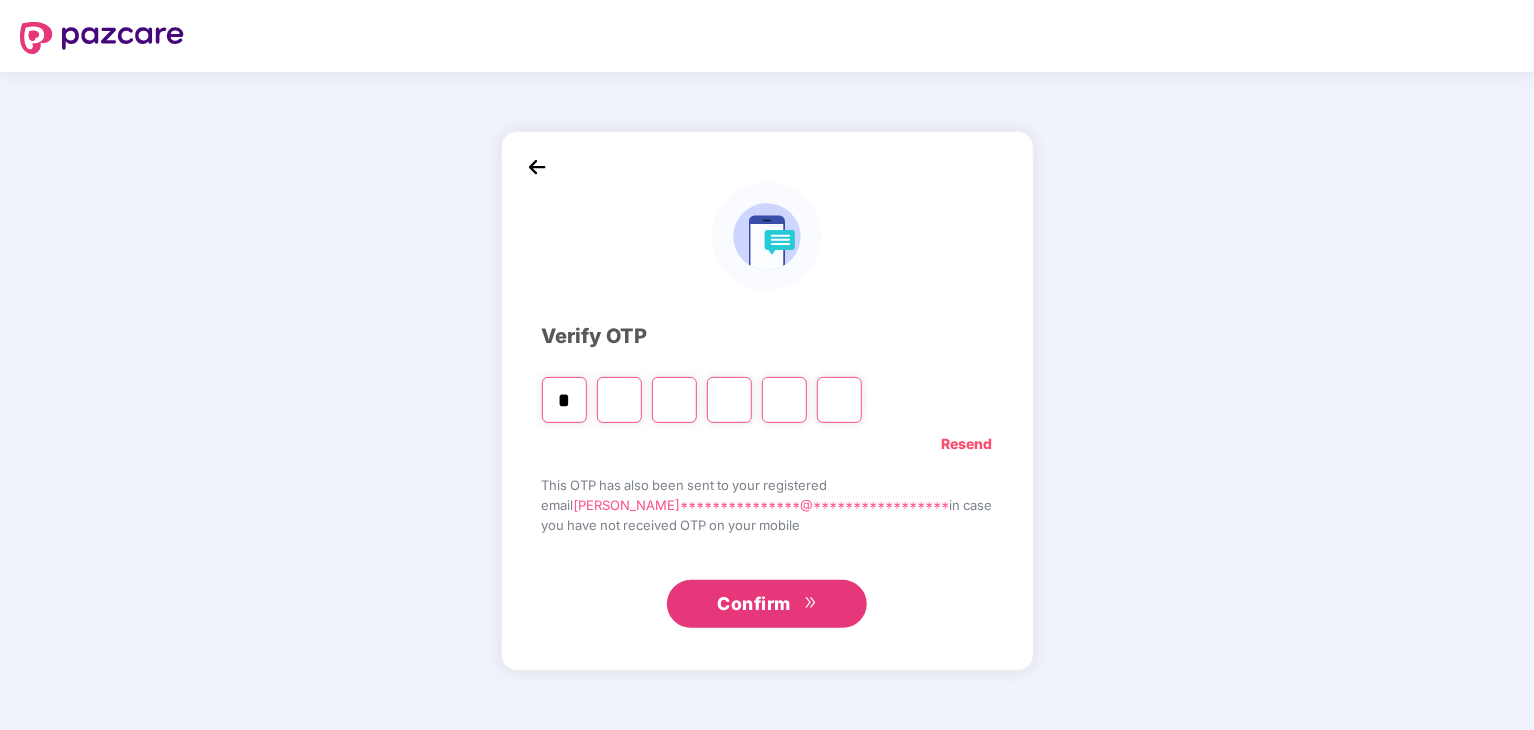 type on "*" 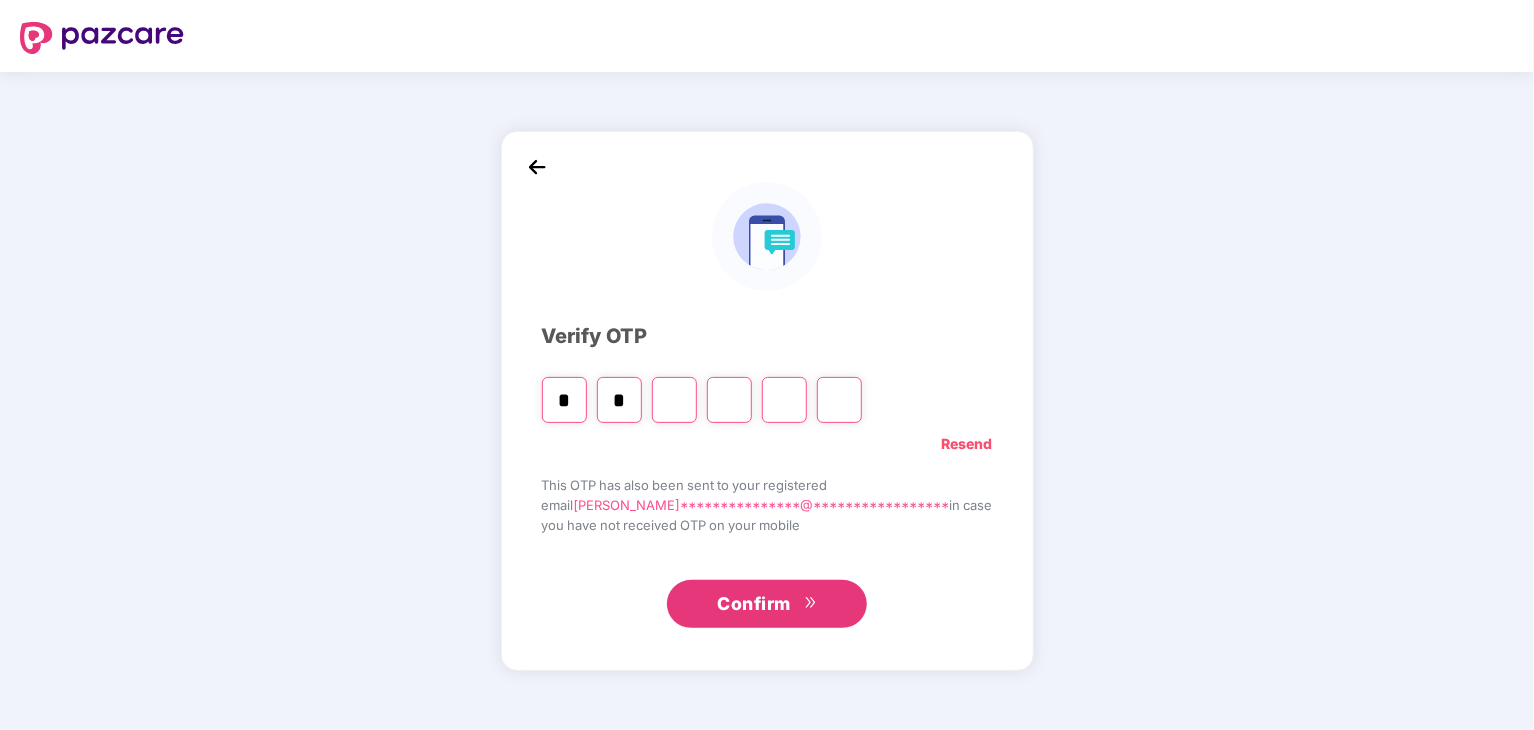 type on "*" 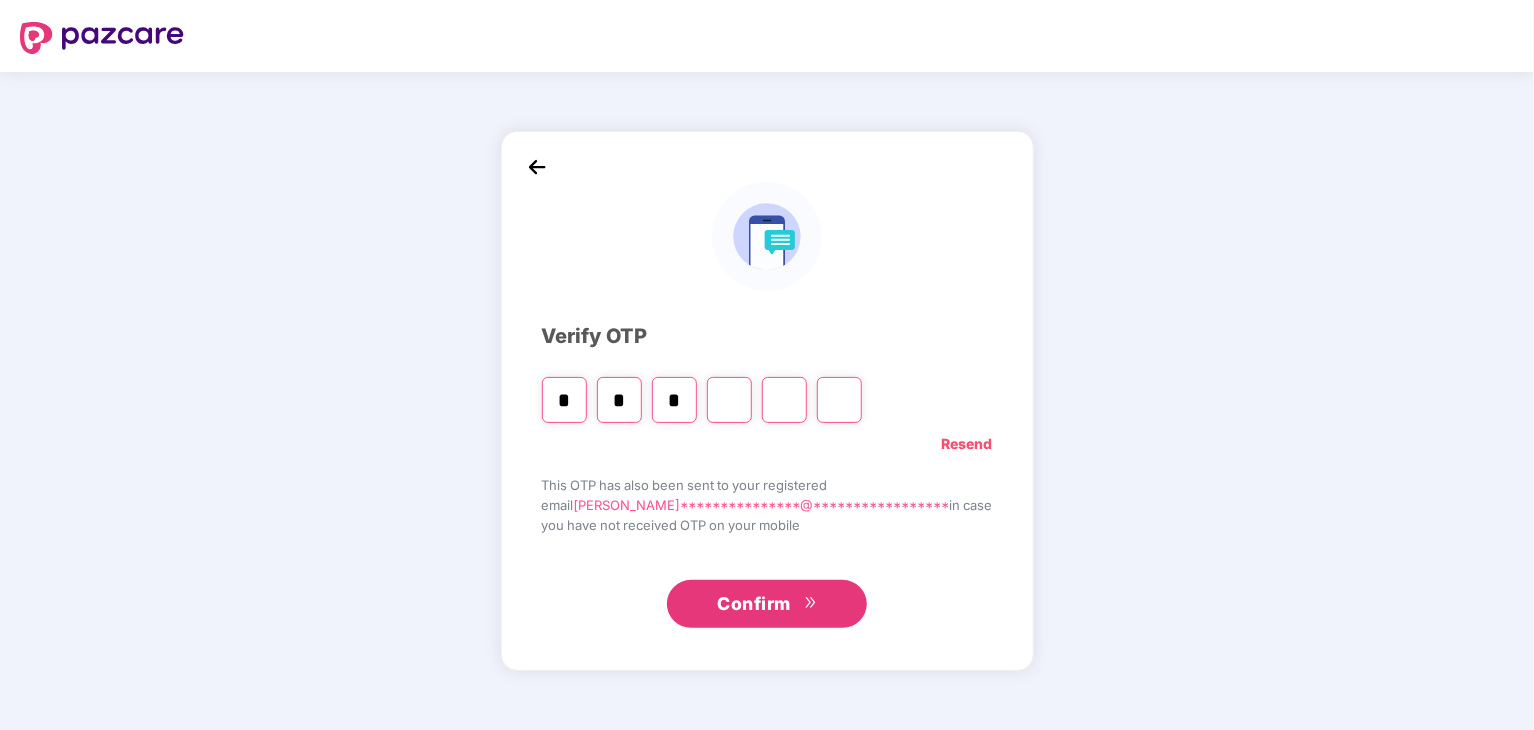 type on "*" 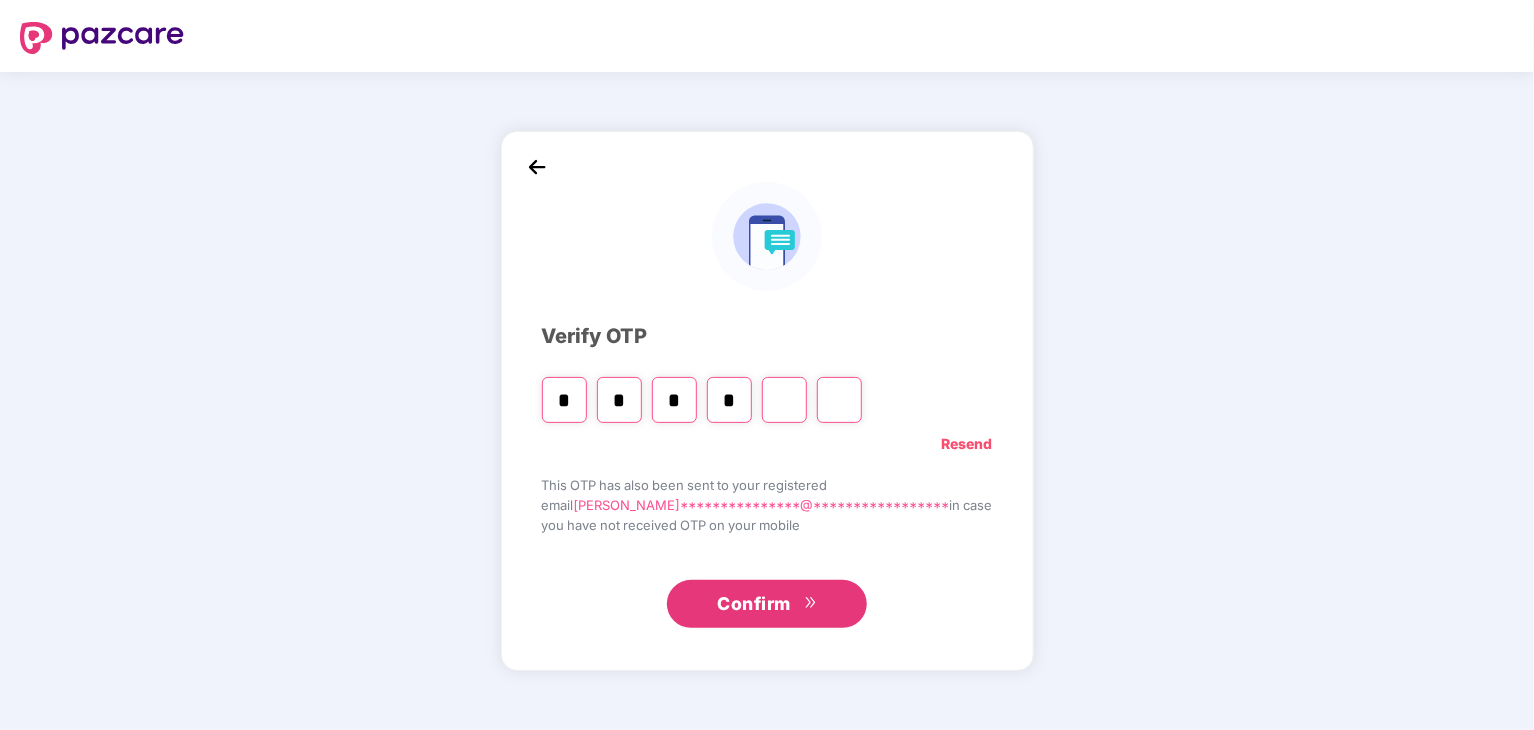 type on "*" 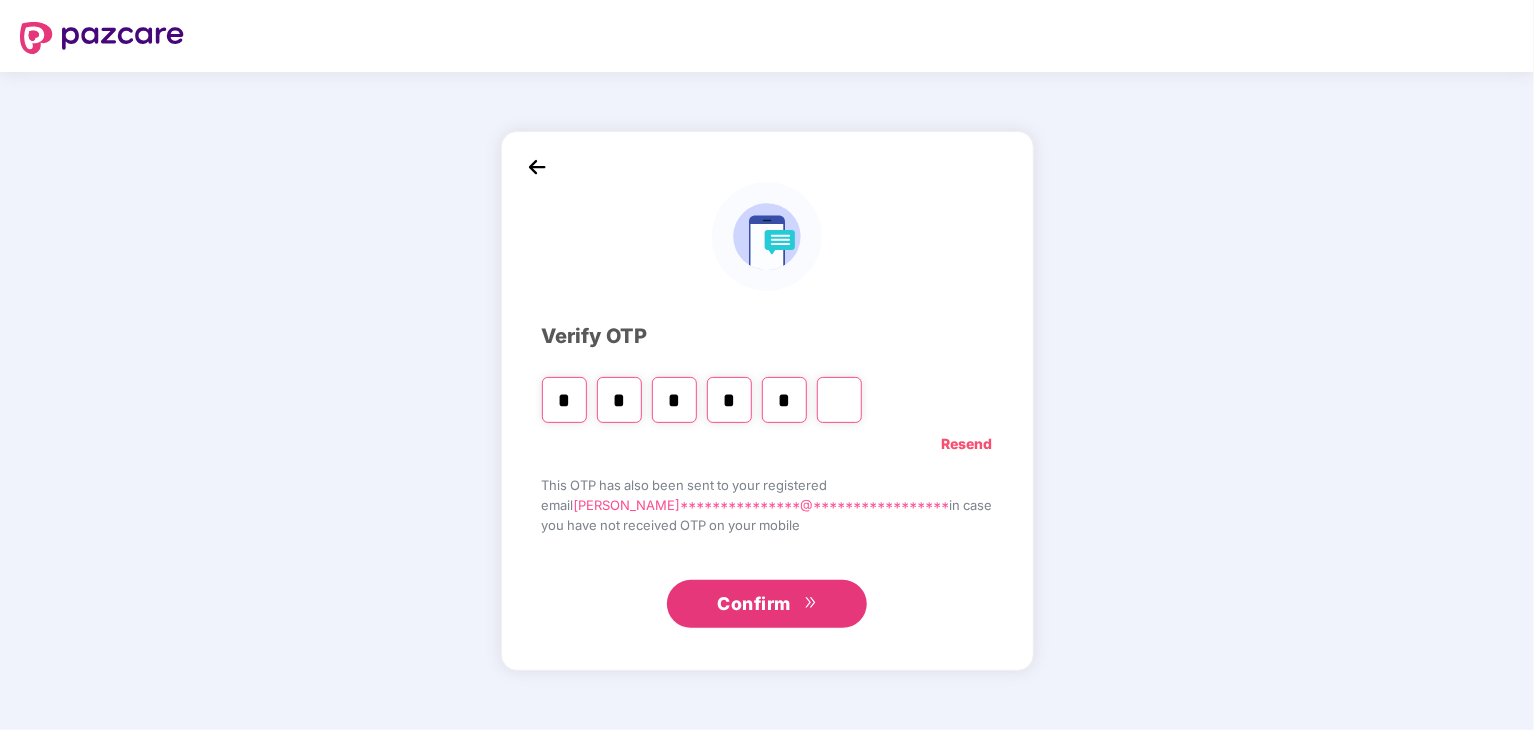 type on "*" 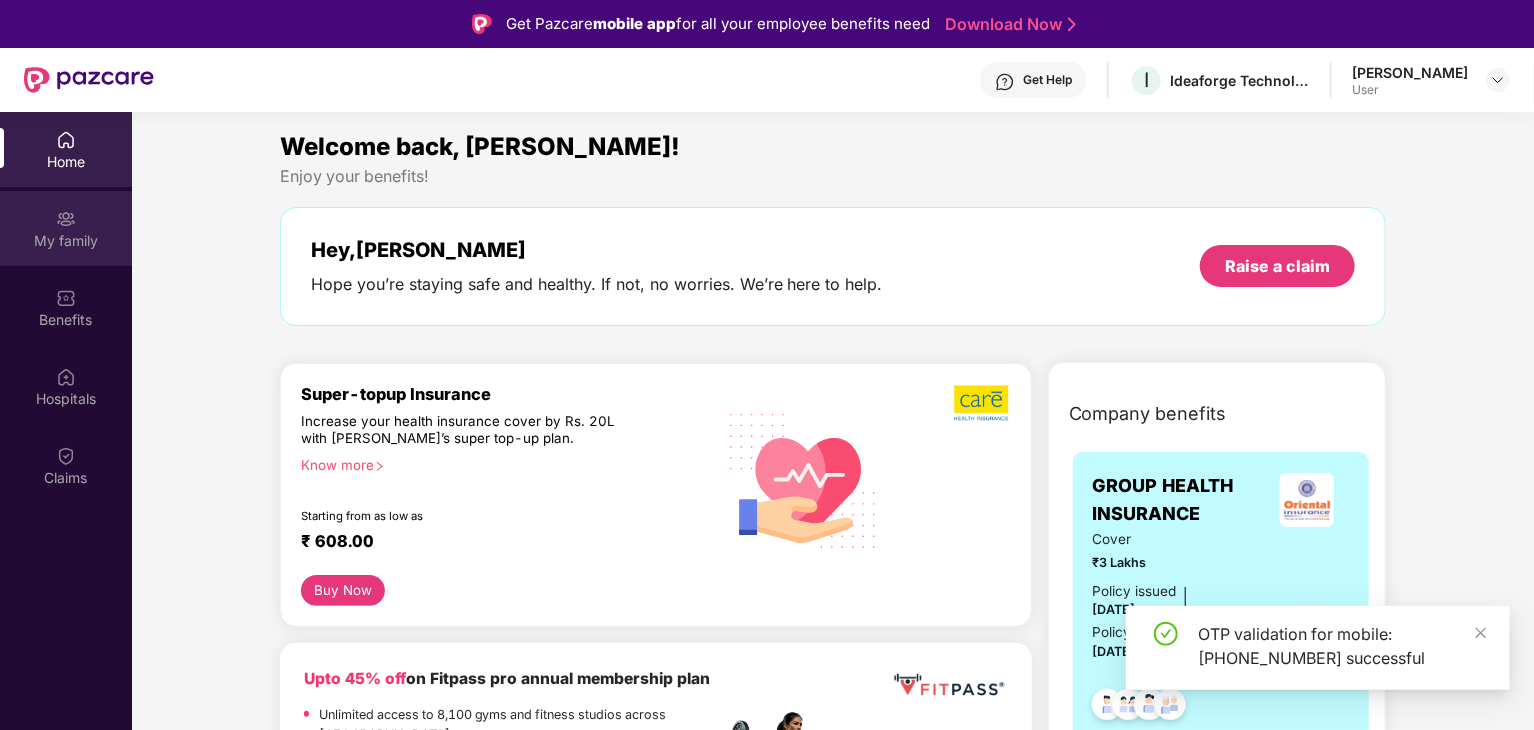 click on "My family" at bounding box center (66, 228) 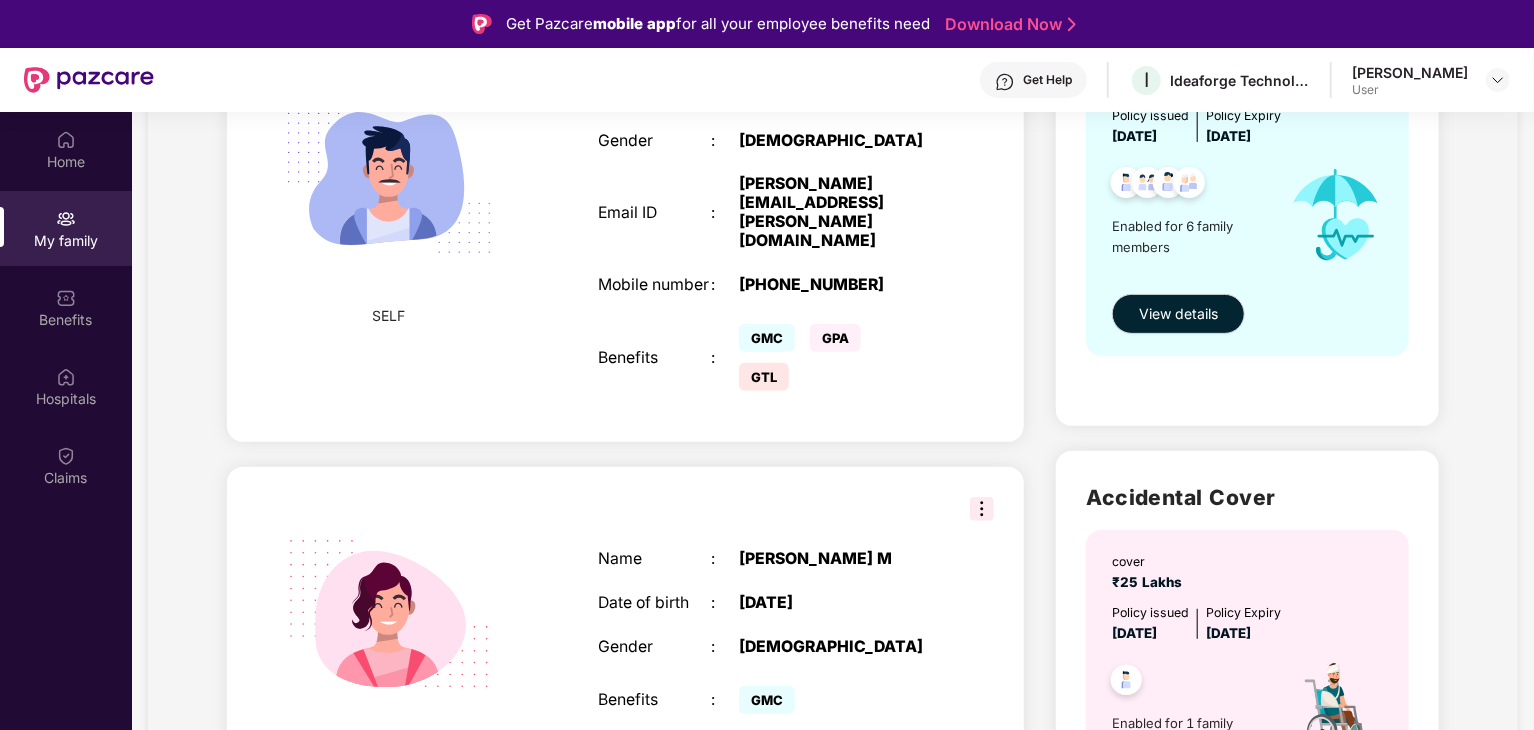 scroll, scrollTop: 500, scrollLeft: 0, axis: vertical 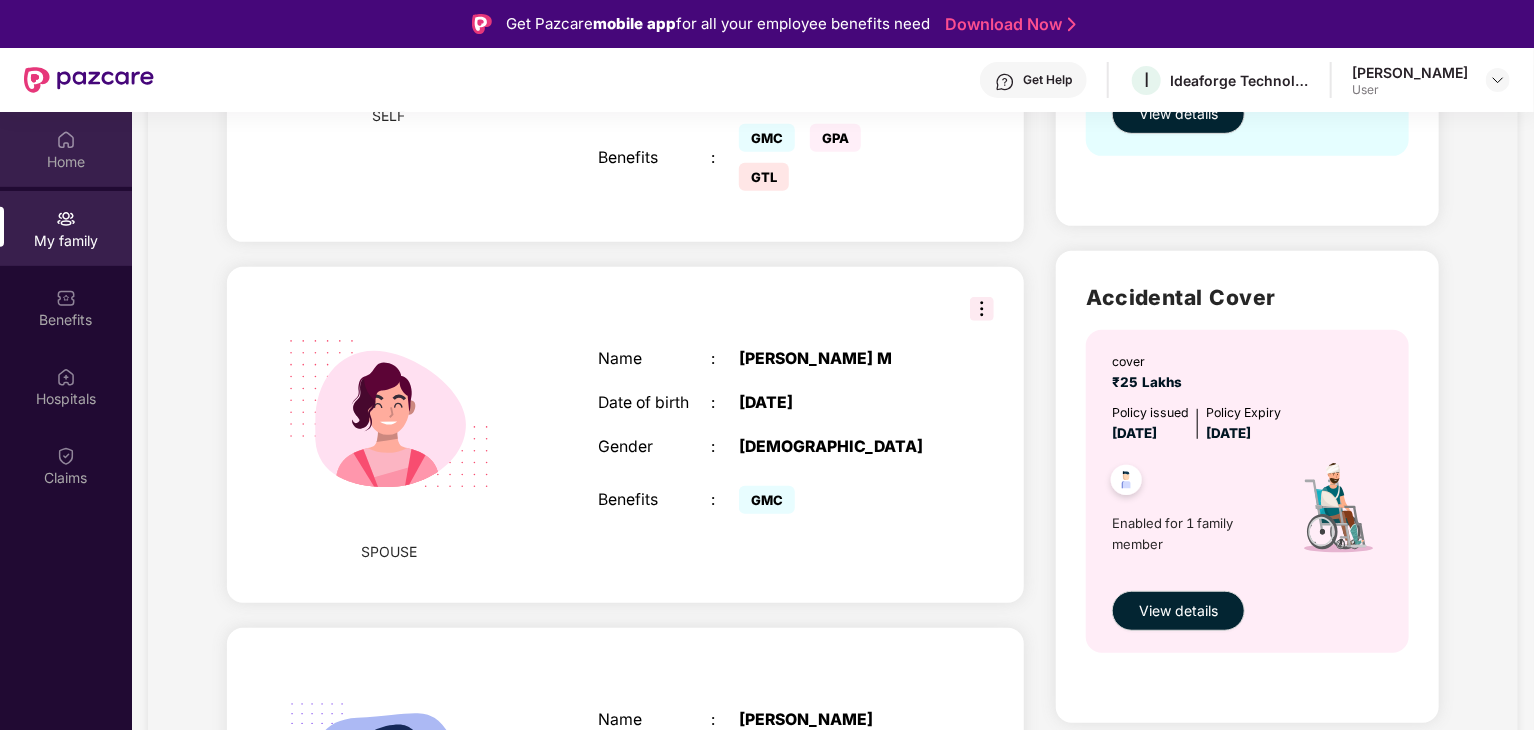 click on "Home" at bounding box center [66, 149] 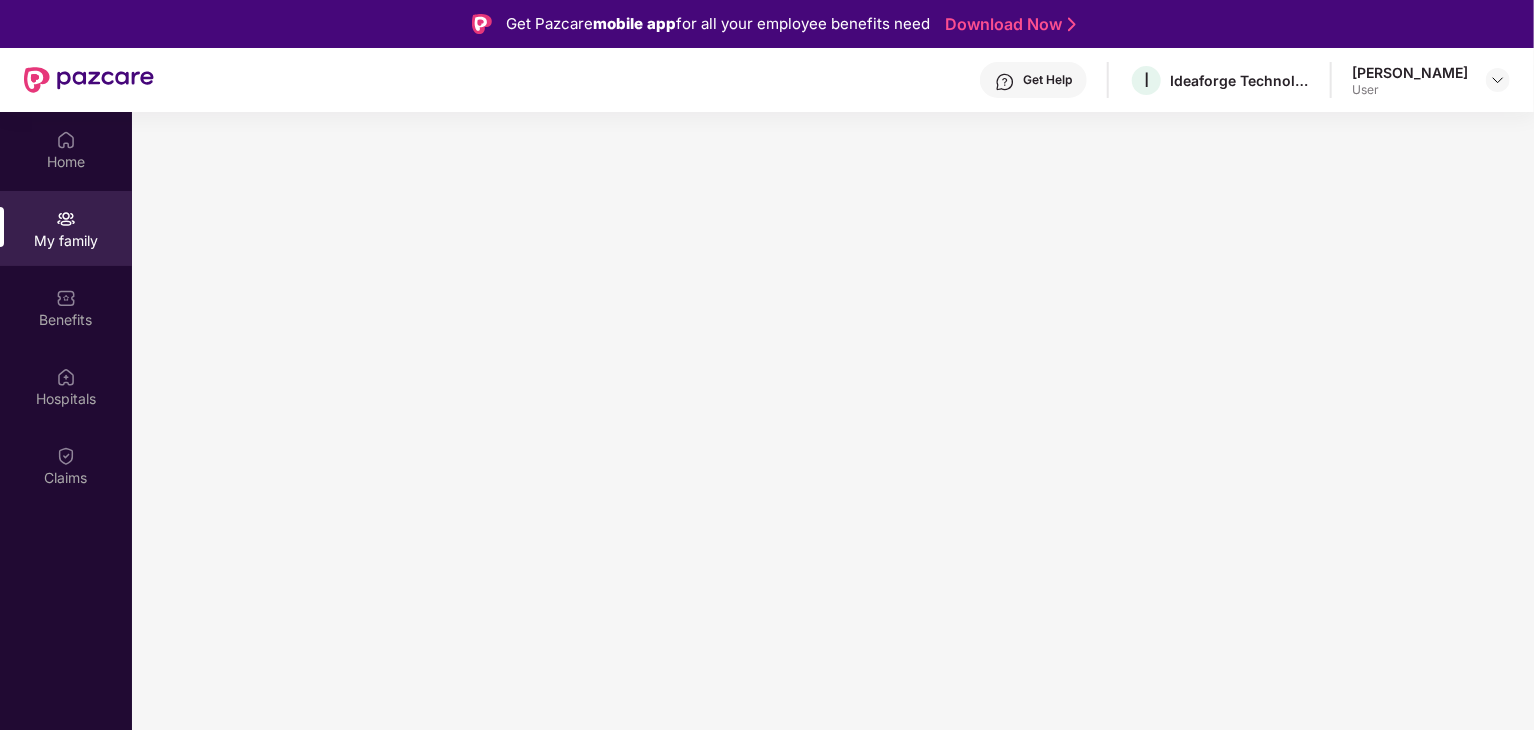 scroll, scrollTop: 0, scrollLeft: 0, axis: both 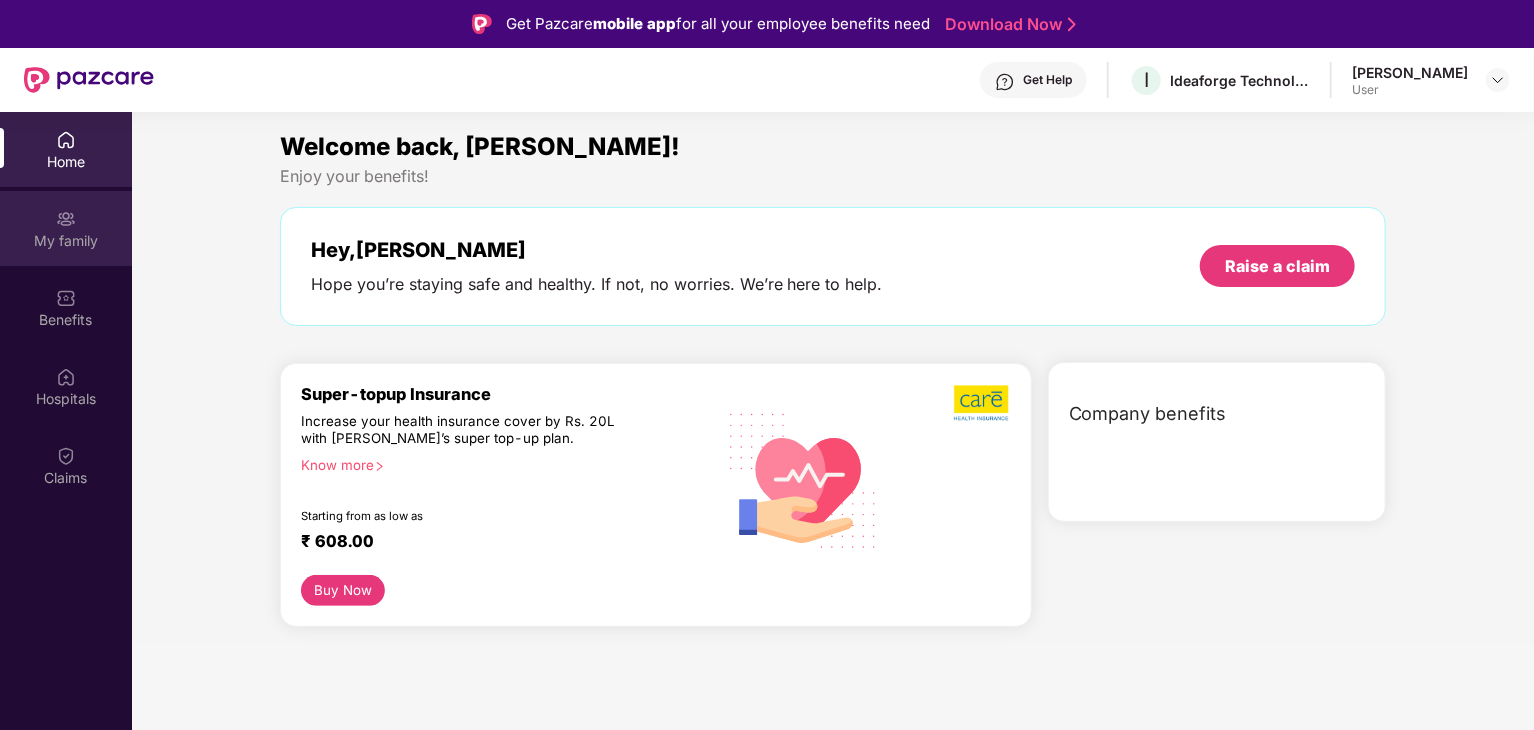 click on "My family" at bounding box center [66, 241] 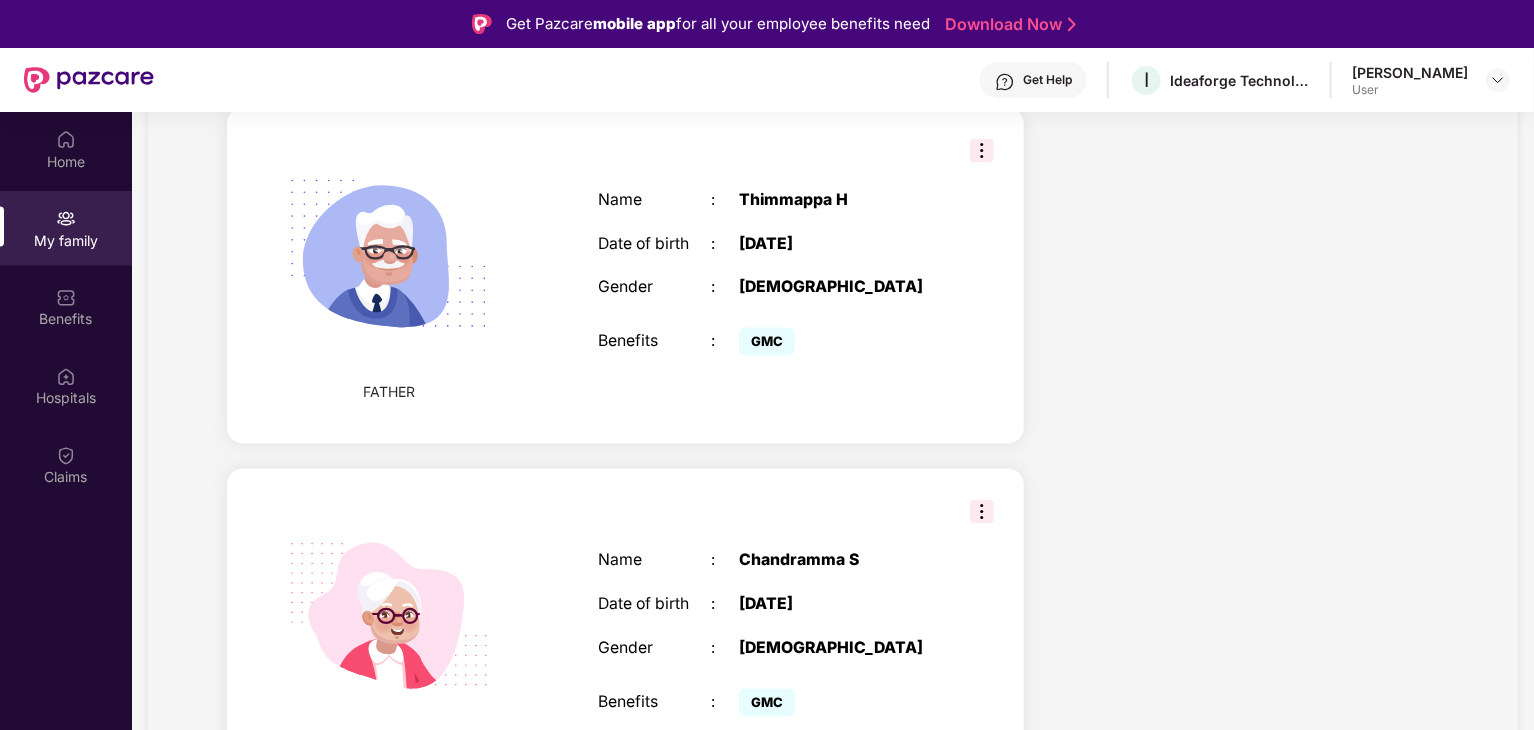 scroll, scrollTop: 1750, scrollLeft: 0, axis: vertical 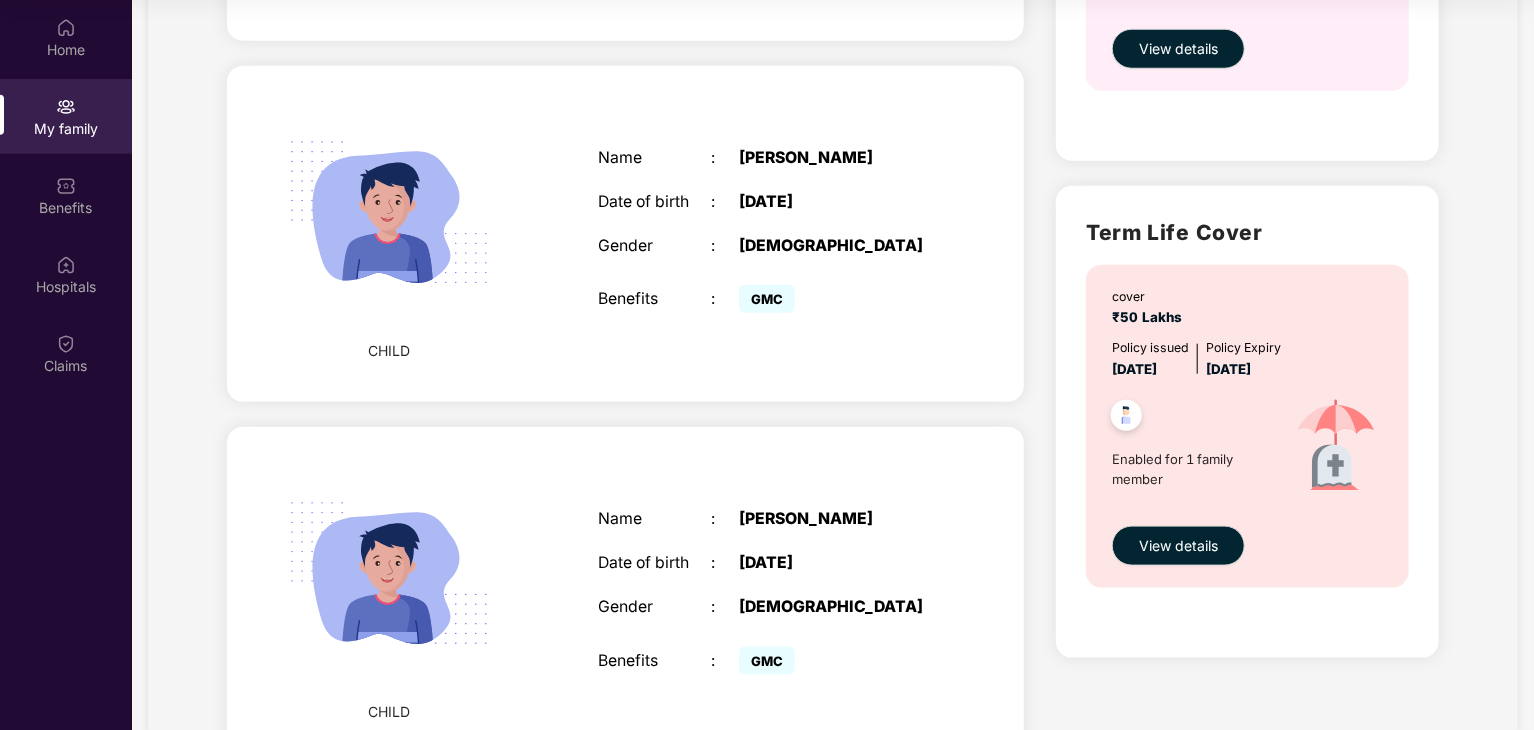 drag, startPoint x: 1212, startPoint y: 369, endPoint x: 1335, endPoint y: 373, distance: 123.065025 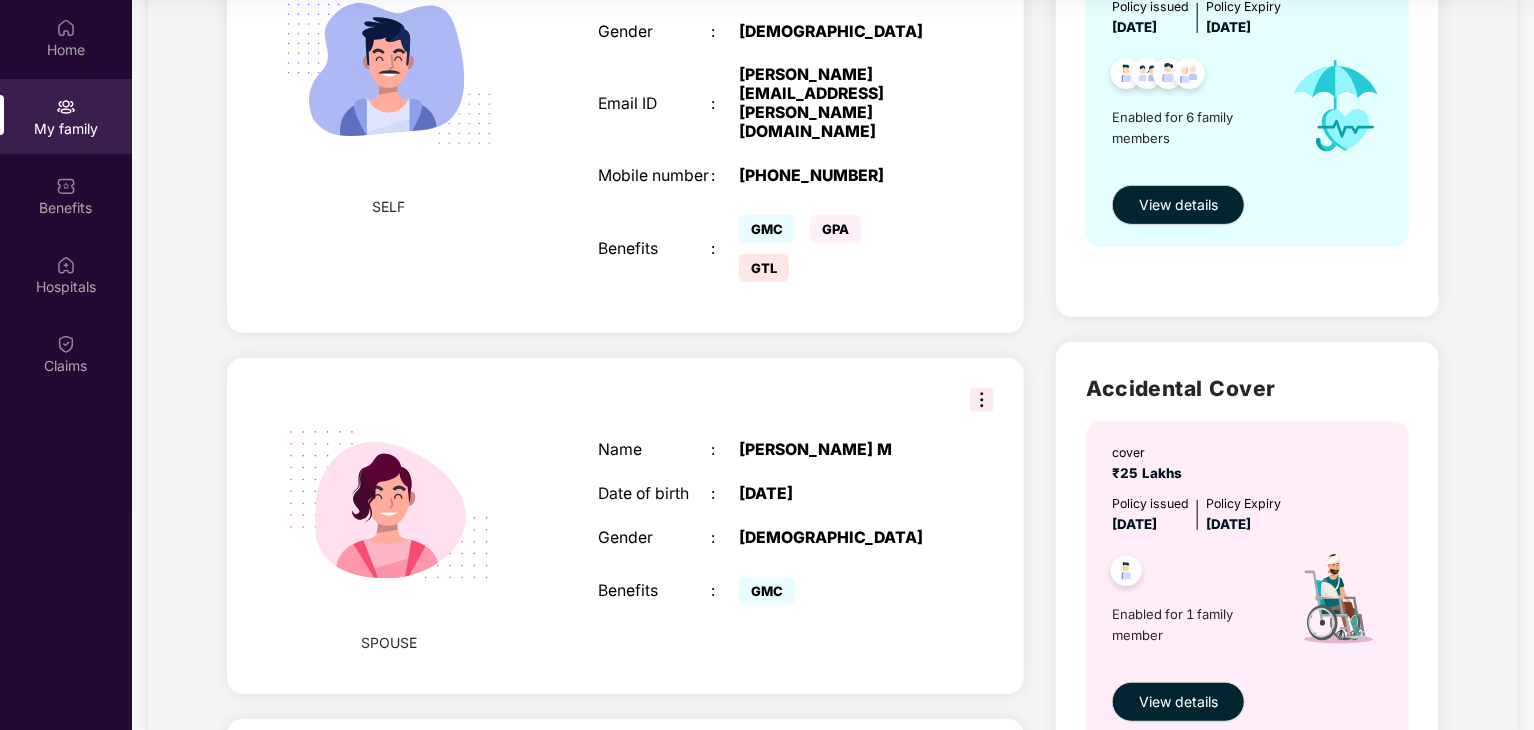 scroll, scrollTop: 250, scrollLeft: 0, axis: vertical 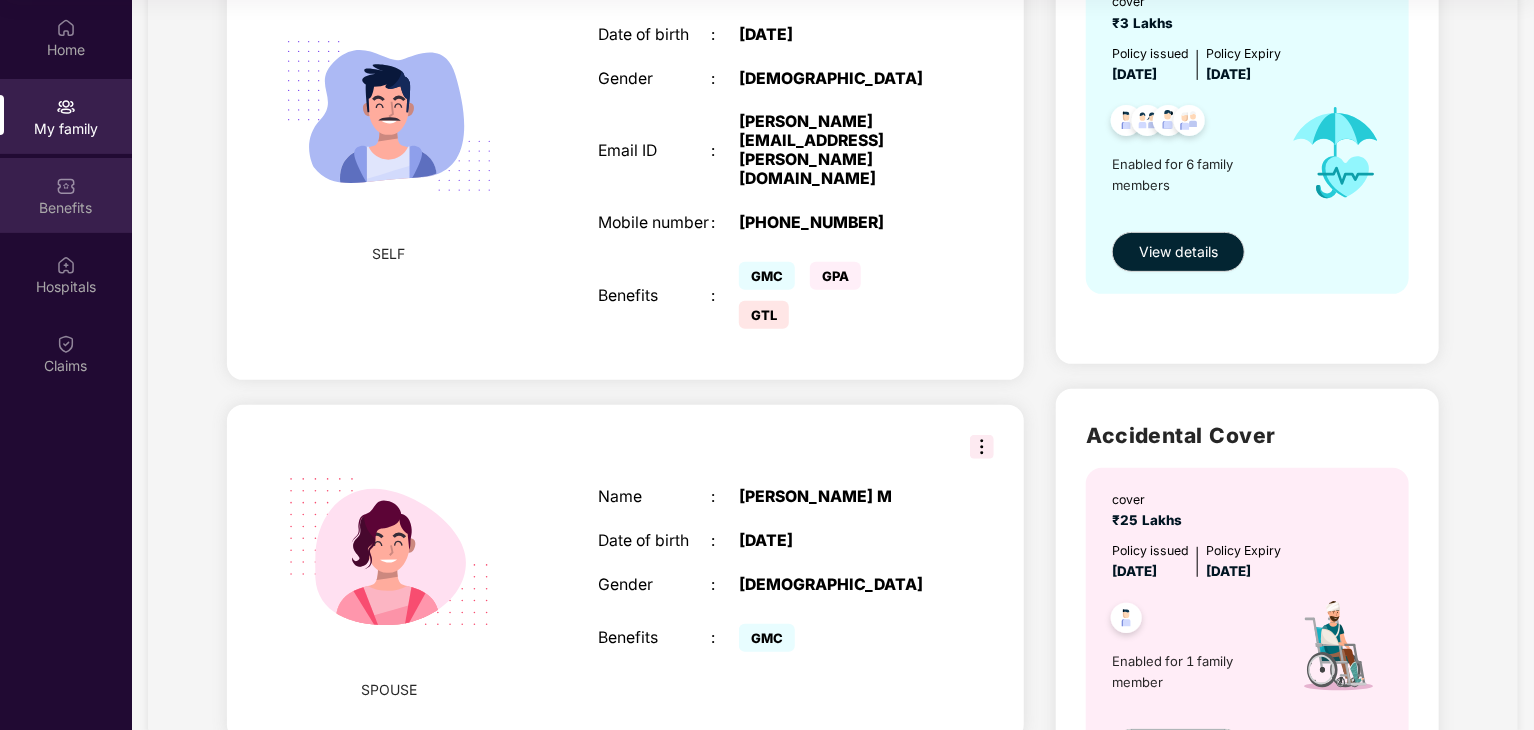 click on "Benefits" at bounding box center (66, 208) 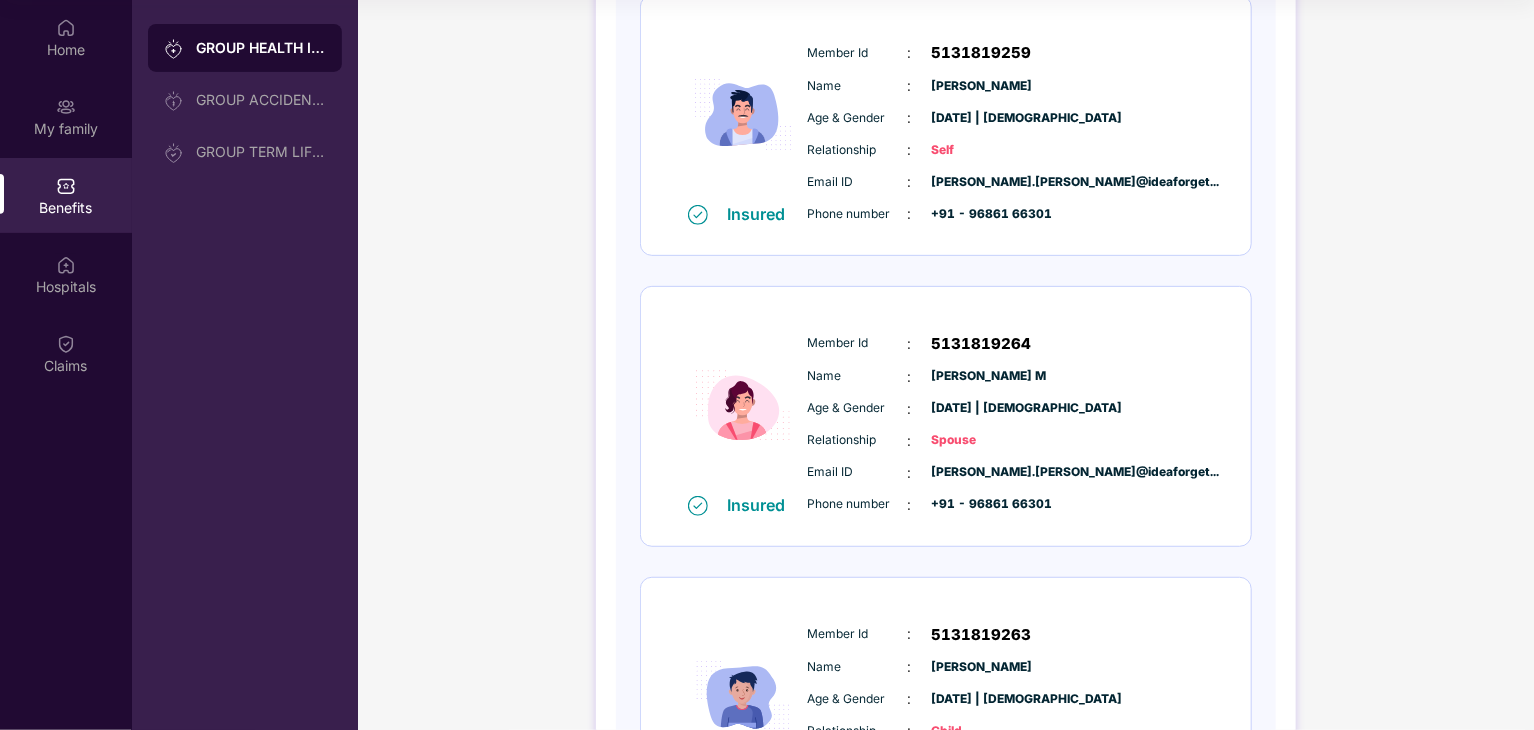 scroll, scrollTop: 0, scrollLeft: 0, axis: both 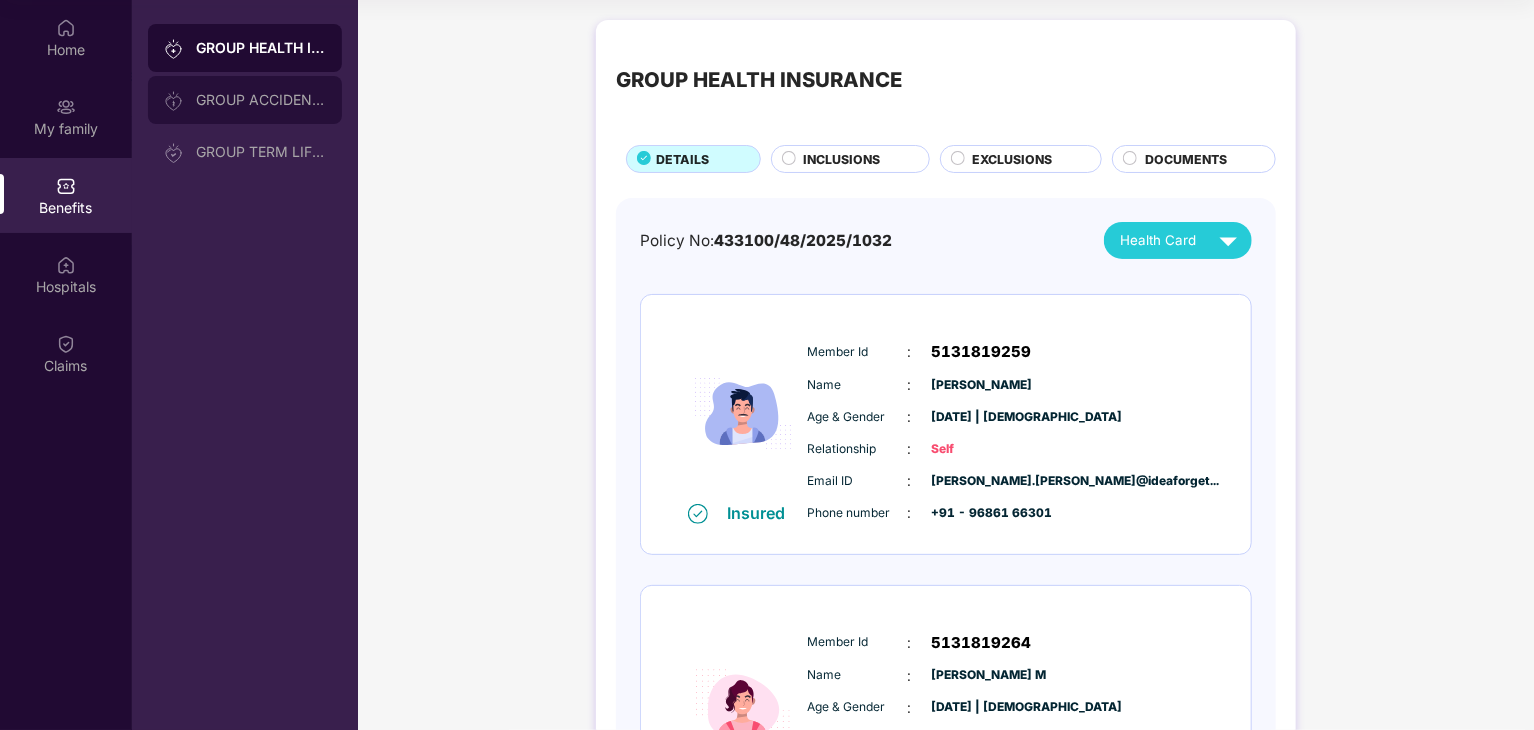 click on "GROUP ACCIDENTAL INSURANCE" at bounding box center (261, 100) 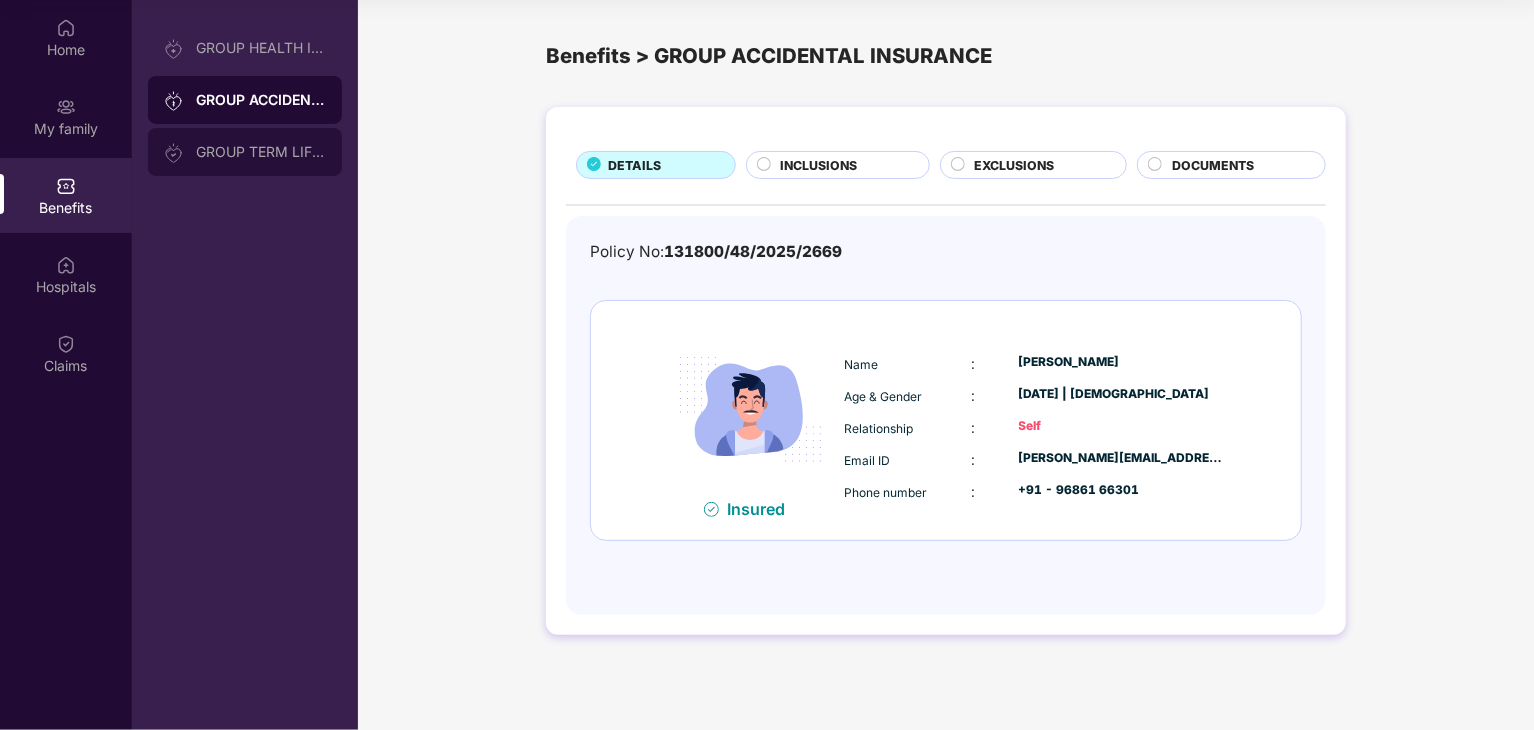 click on "GROUP TERM LIFE INSURANCE" at bounding box center (261, 152) 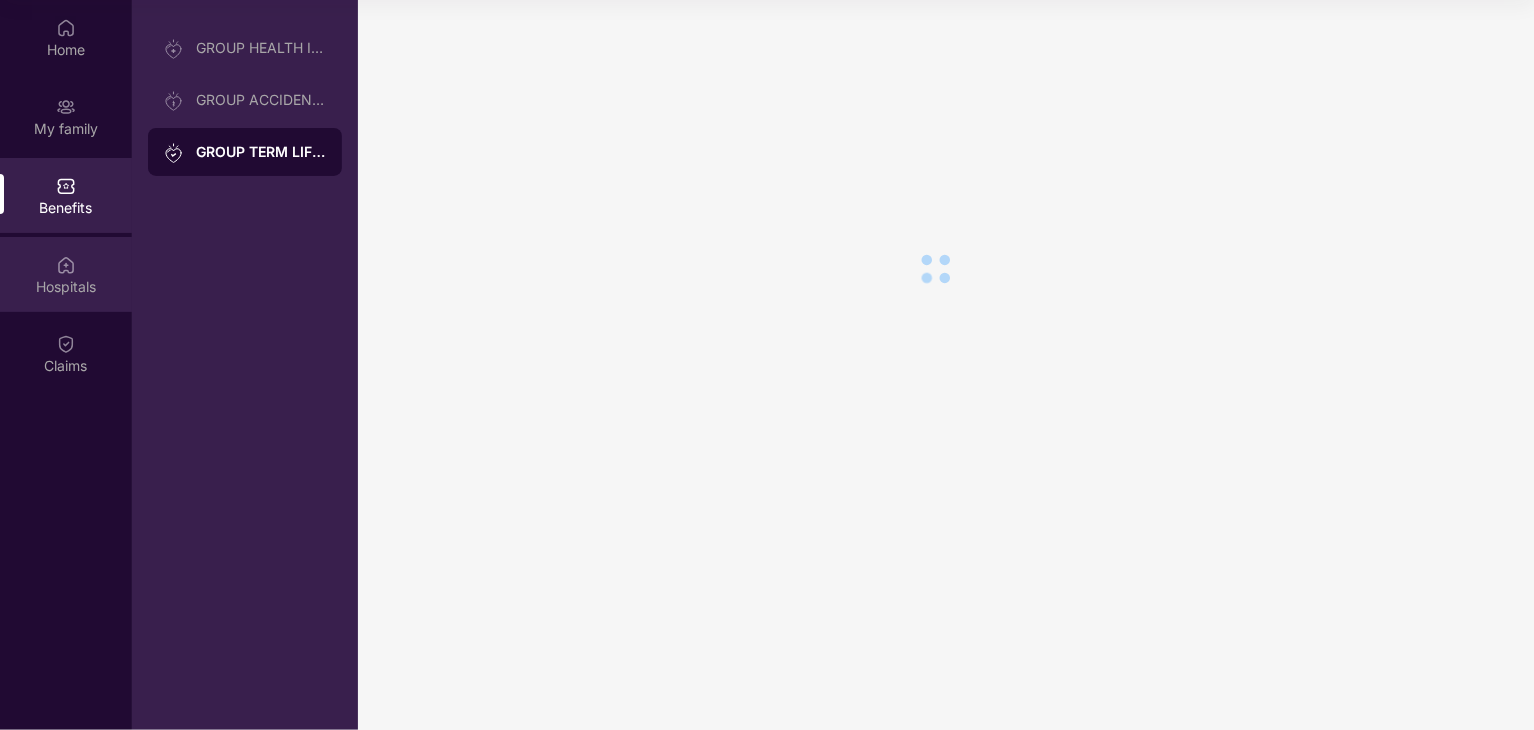 click on "Hospitals" at bounding box center (66, 287) 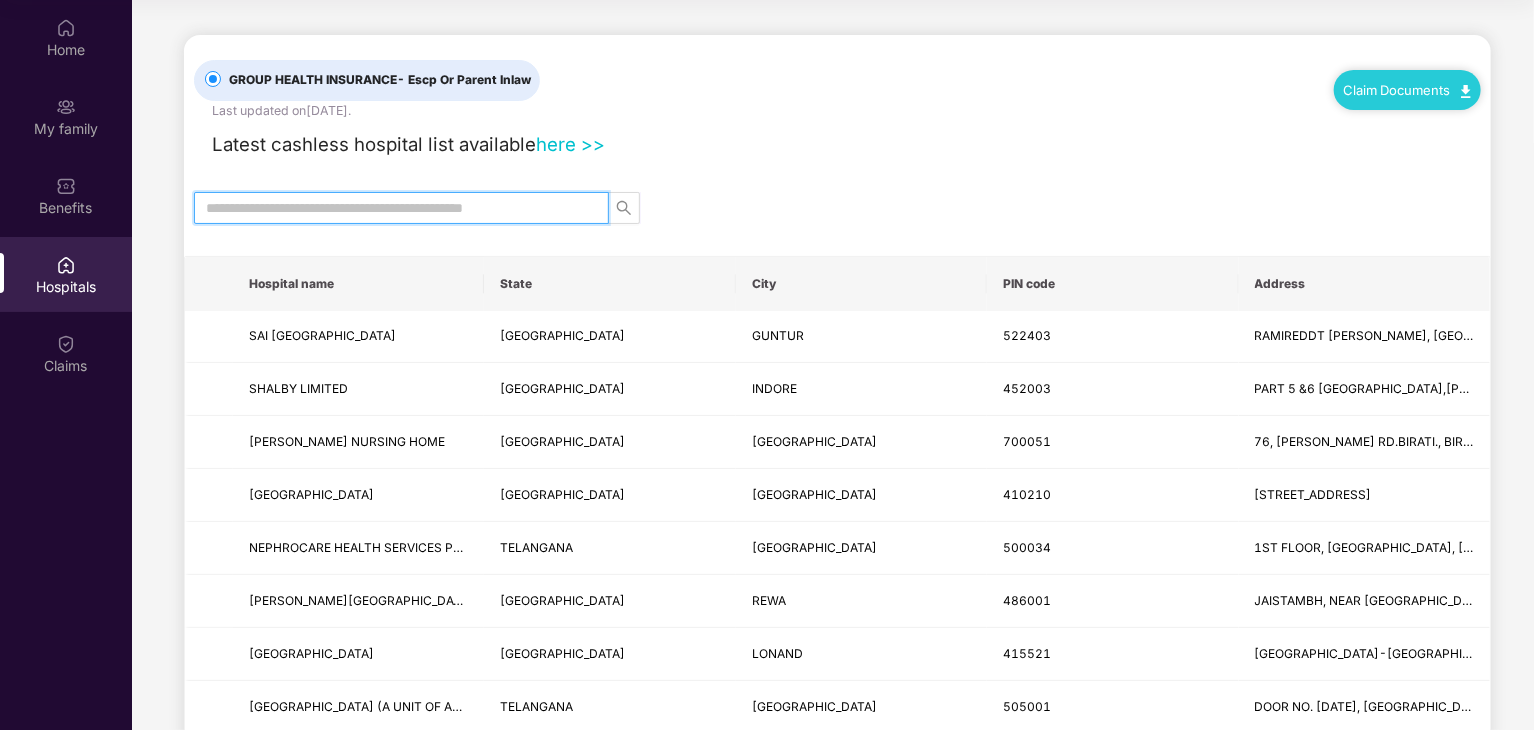 click at bounding box center [393, 208] 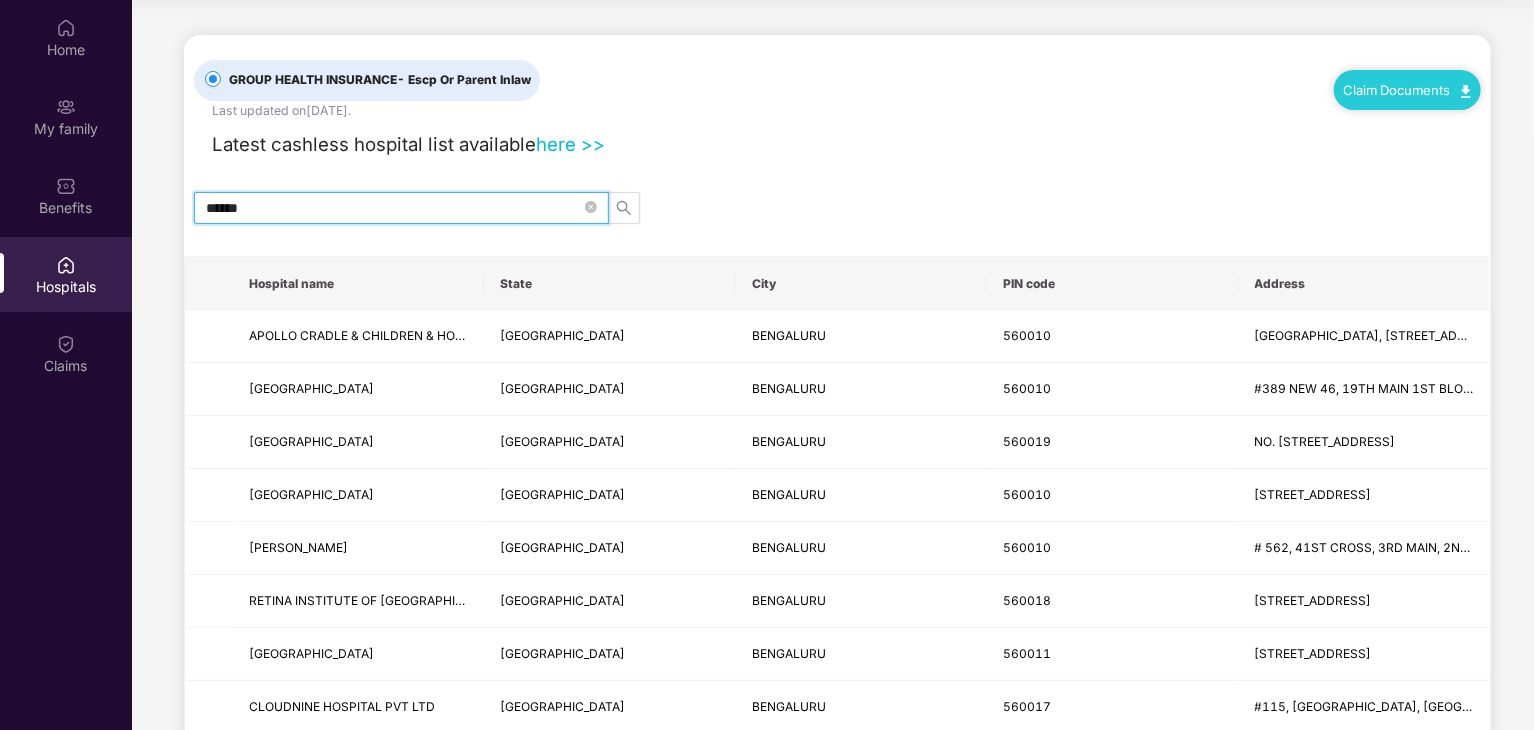 type on "******" 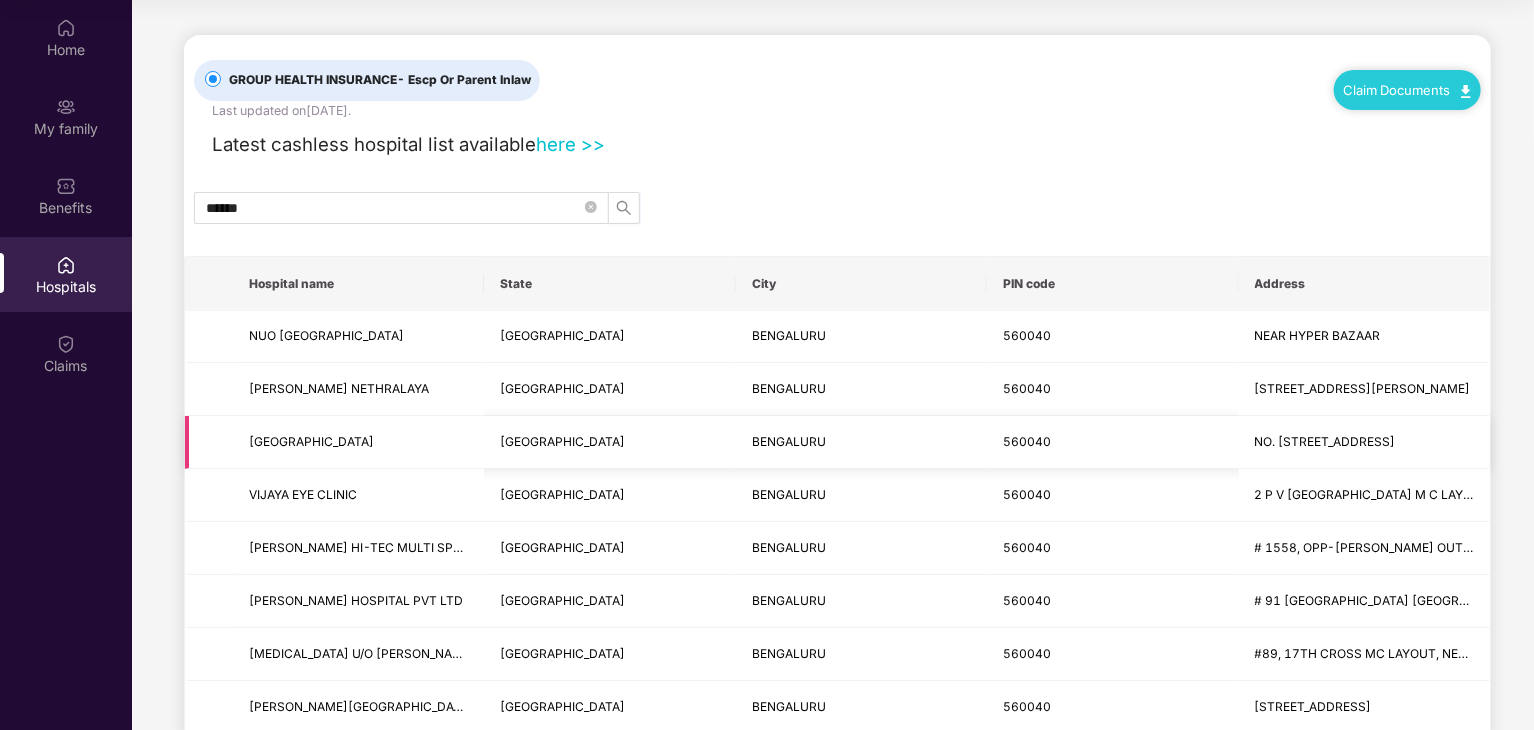 click on "NO. [STREET_ADDRESS]" at bounding box center [1364, 442] 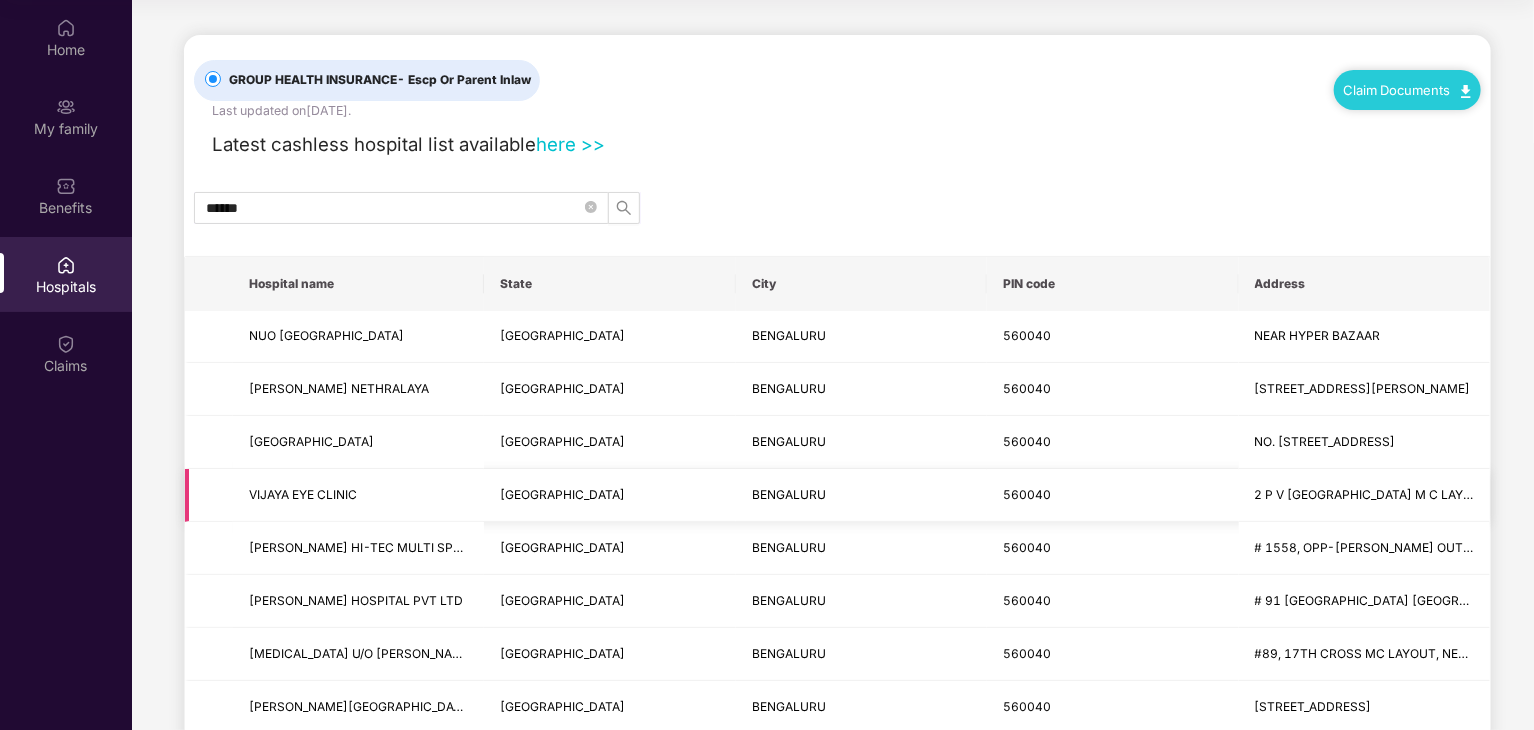 click on "VIJAYA EYE CLINIC" at bounding box center (358, 495) 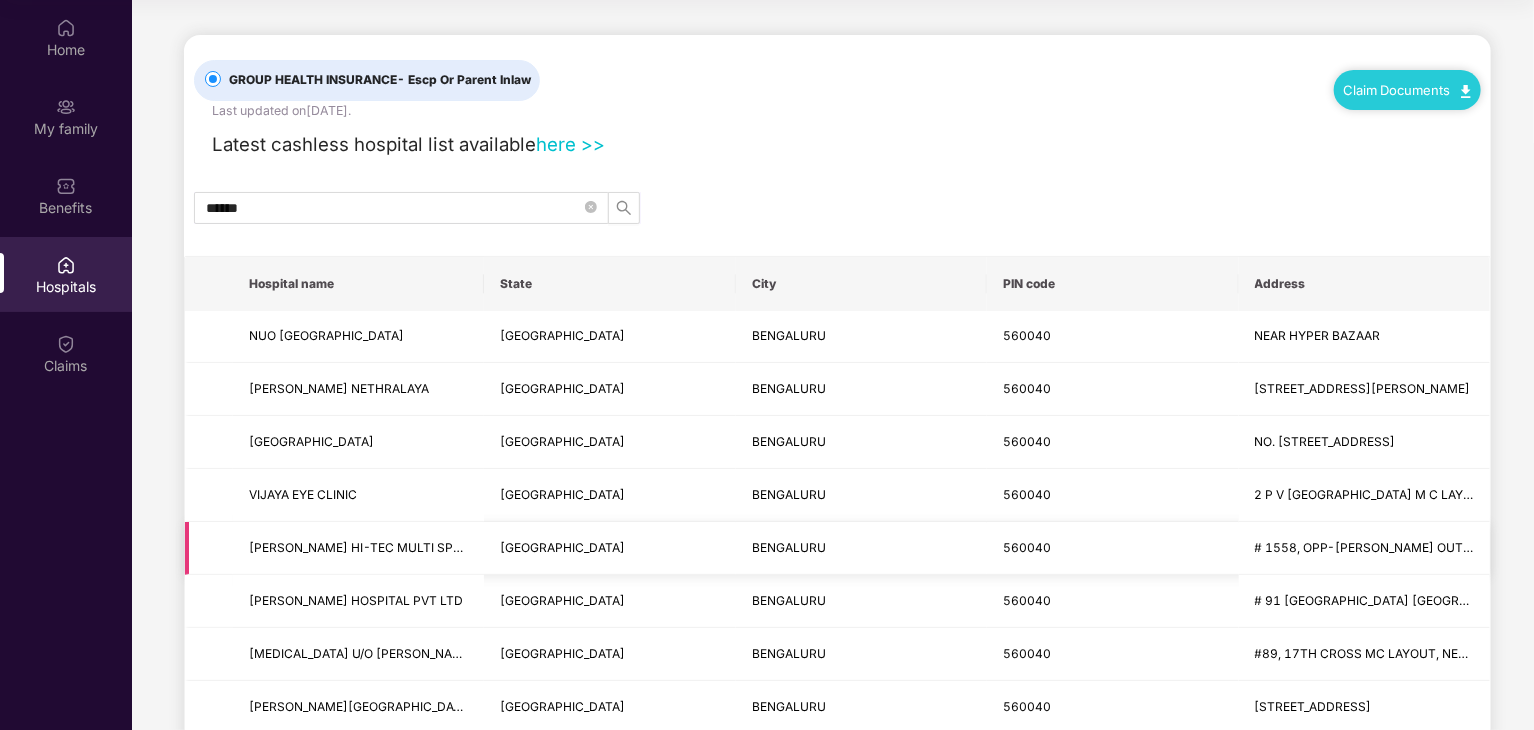 click on "[PERSON_NAME] HI-TEC MULTI SPECIALITY HOSPITAL" at bounding box center [358, 548] 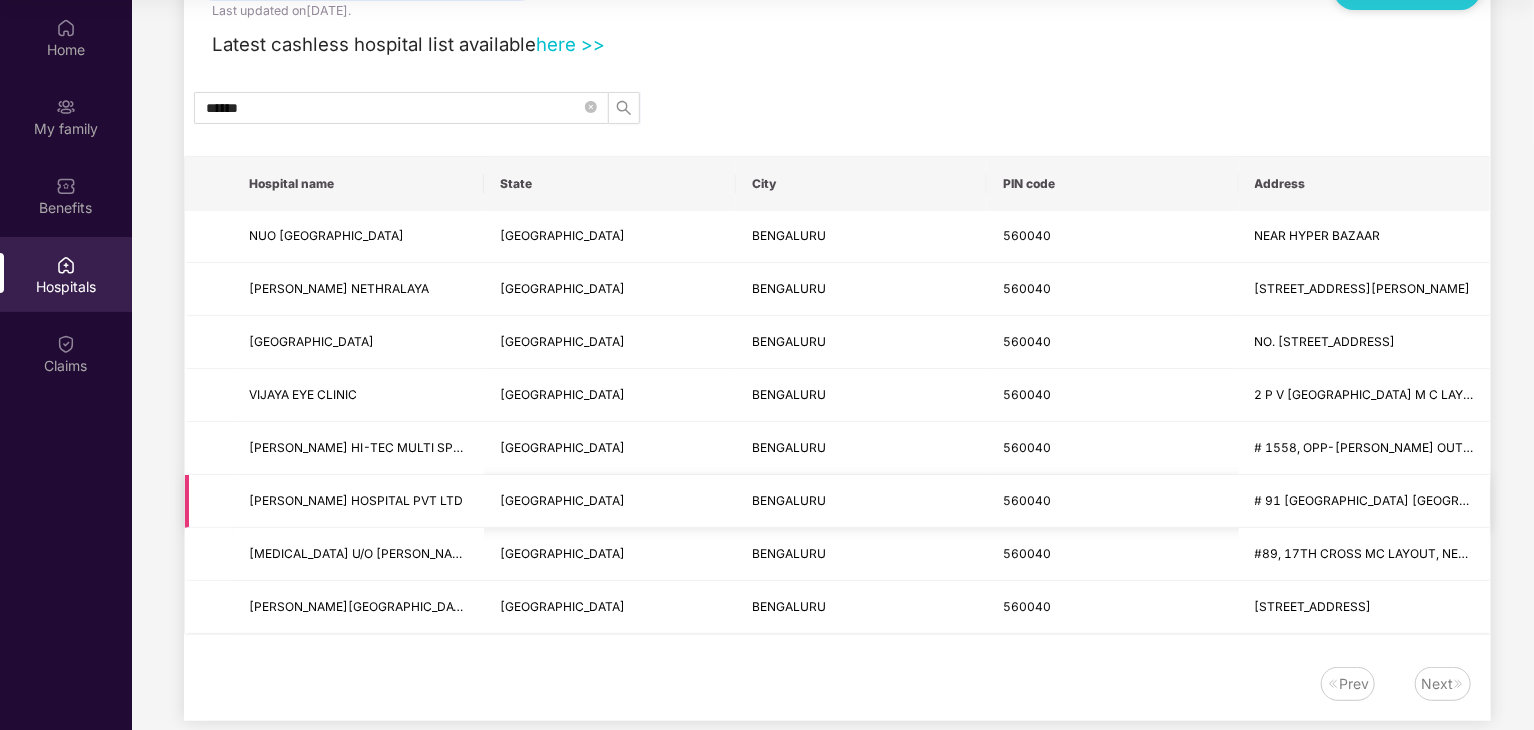click on "[PERSON_NAME] HOSPITAL PVT LTD" at bounding box center [358, 501] 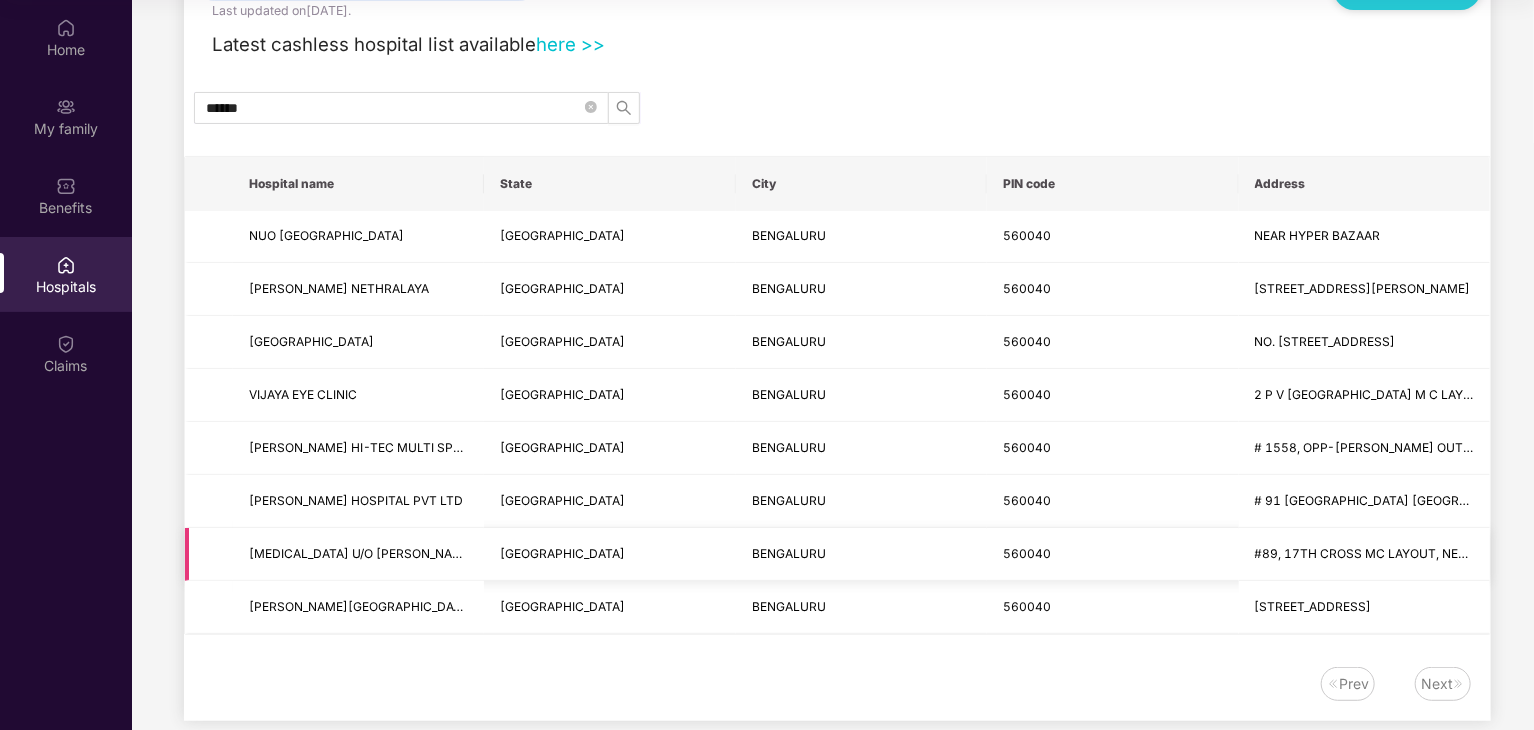 click on "[MEDICAL_DATA] U/O [PERSON_NAME] HEALTH CARE AND RESEARCH" at bounding box center (358, 554) 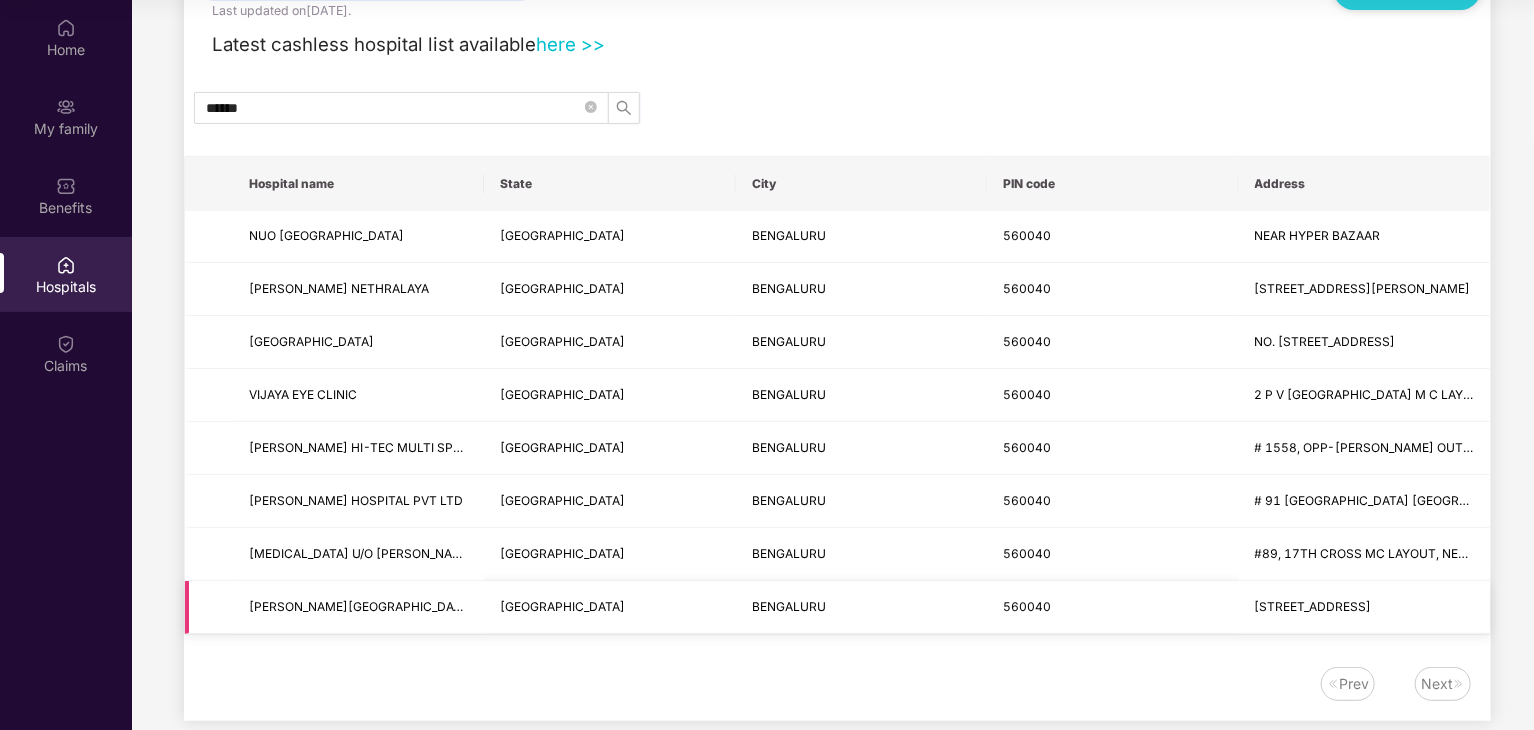 click on "[PERSON_NAME][GEOGRAPHIC_DATA]." at bounding box center (358, 607) 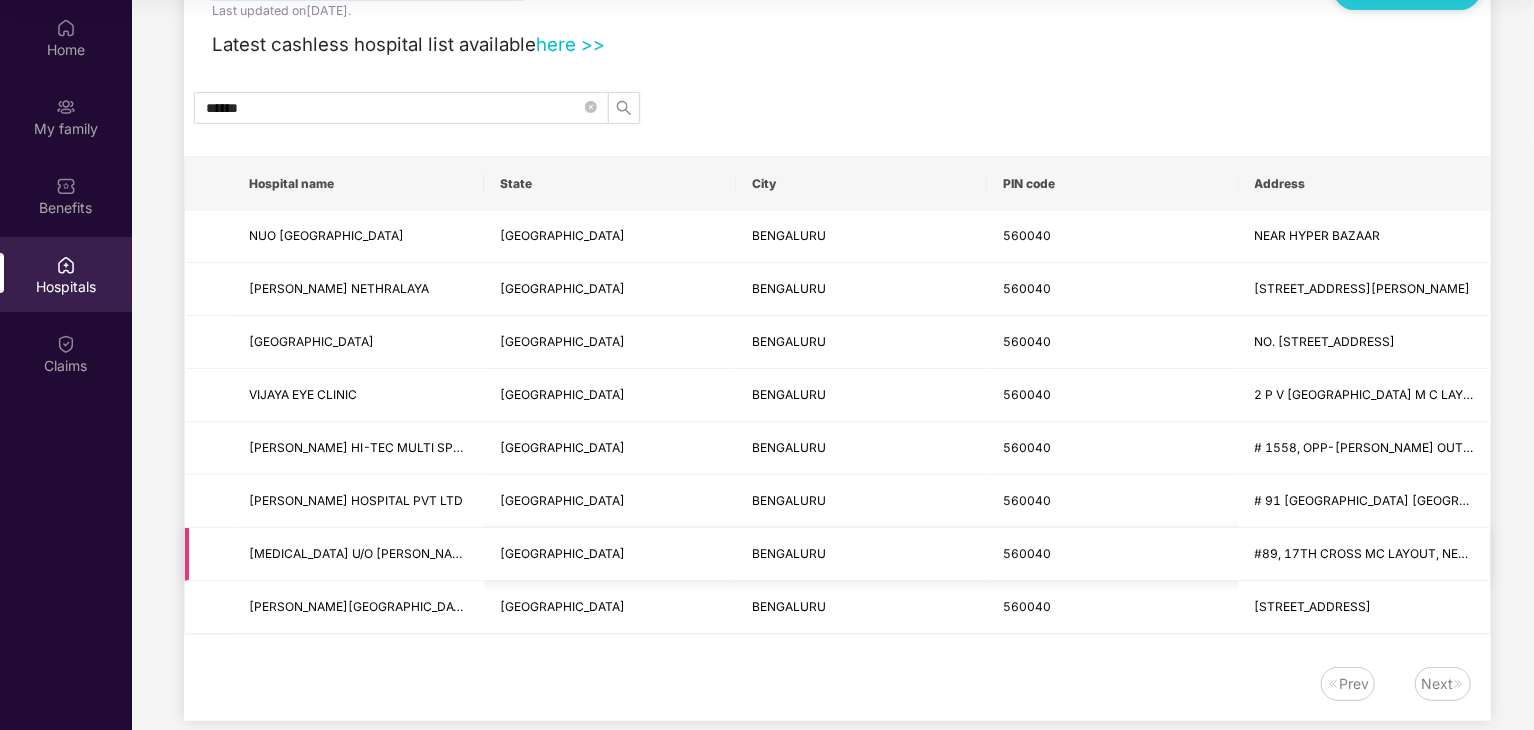 click on "[MEDICAL_DATA] U/O [PERSON_NAME] HEALTH CARE AND RESEARCH" at bounding box center [452, 553] 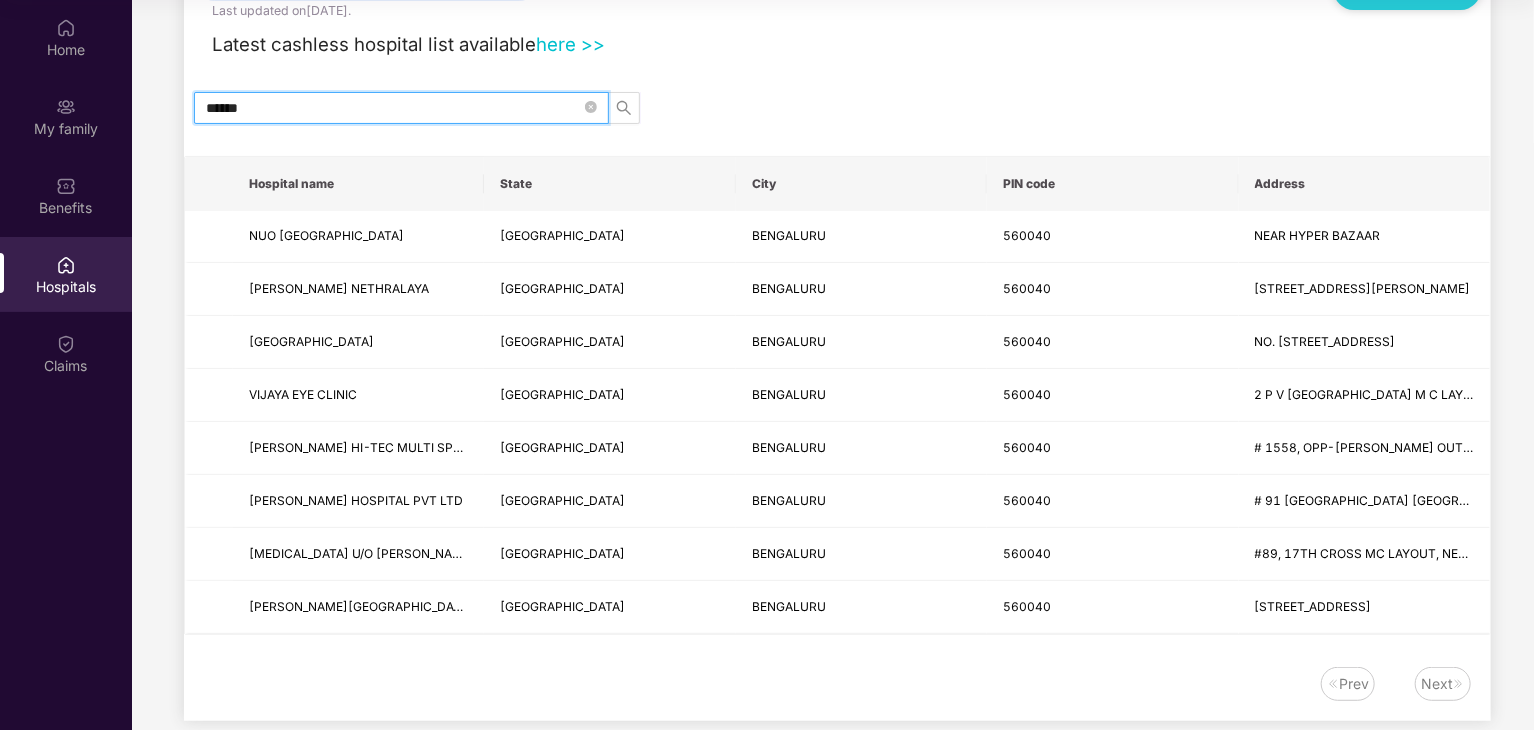 click on "******" at bounding box center [393, 108] 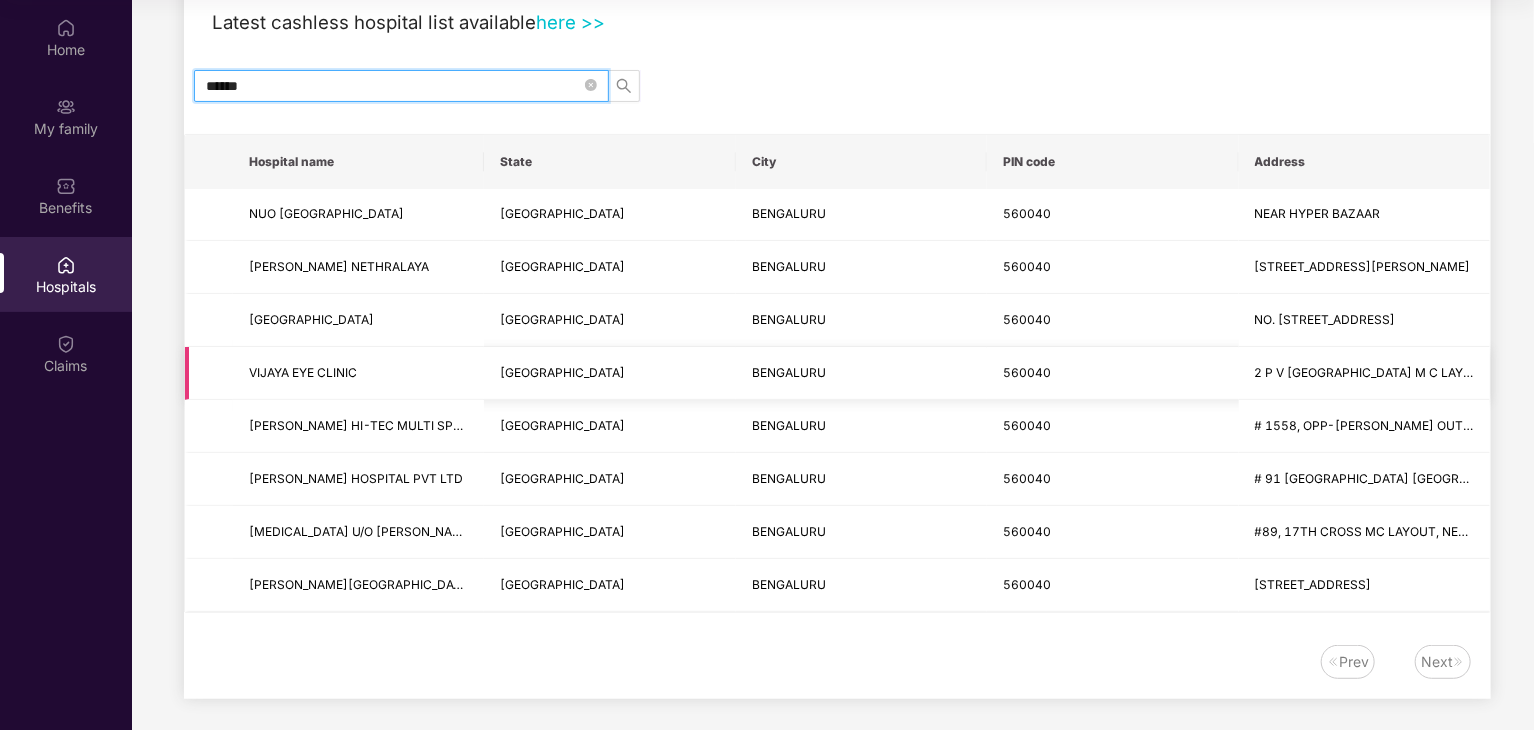 scroll, scrollTop: 128, scrollLeft: 0, axis: vertical 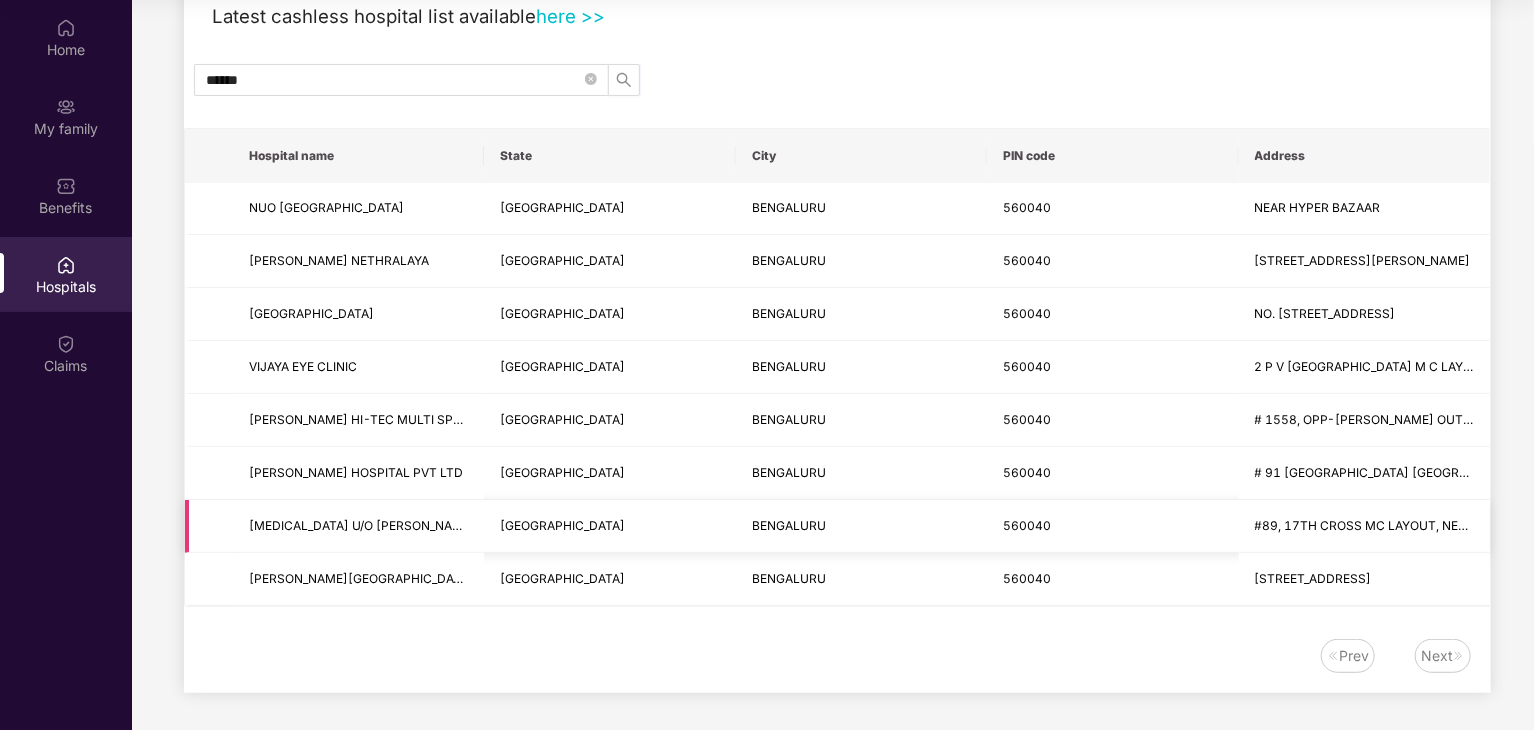 click on "#89, 17TH CROSS MC LAYOUT,  NEAR [GEOGRAPHIC_DATA] [GEOGRAPHIC_DATA]" at bounding box center [1493, 525] 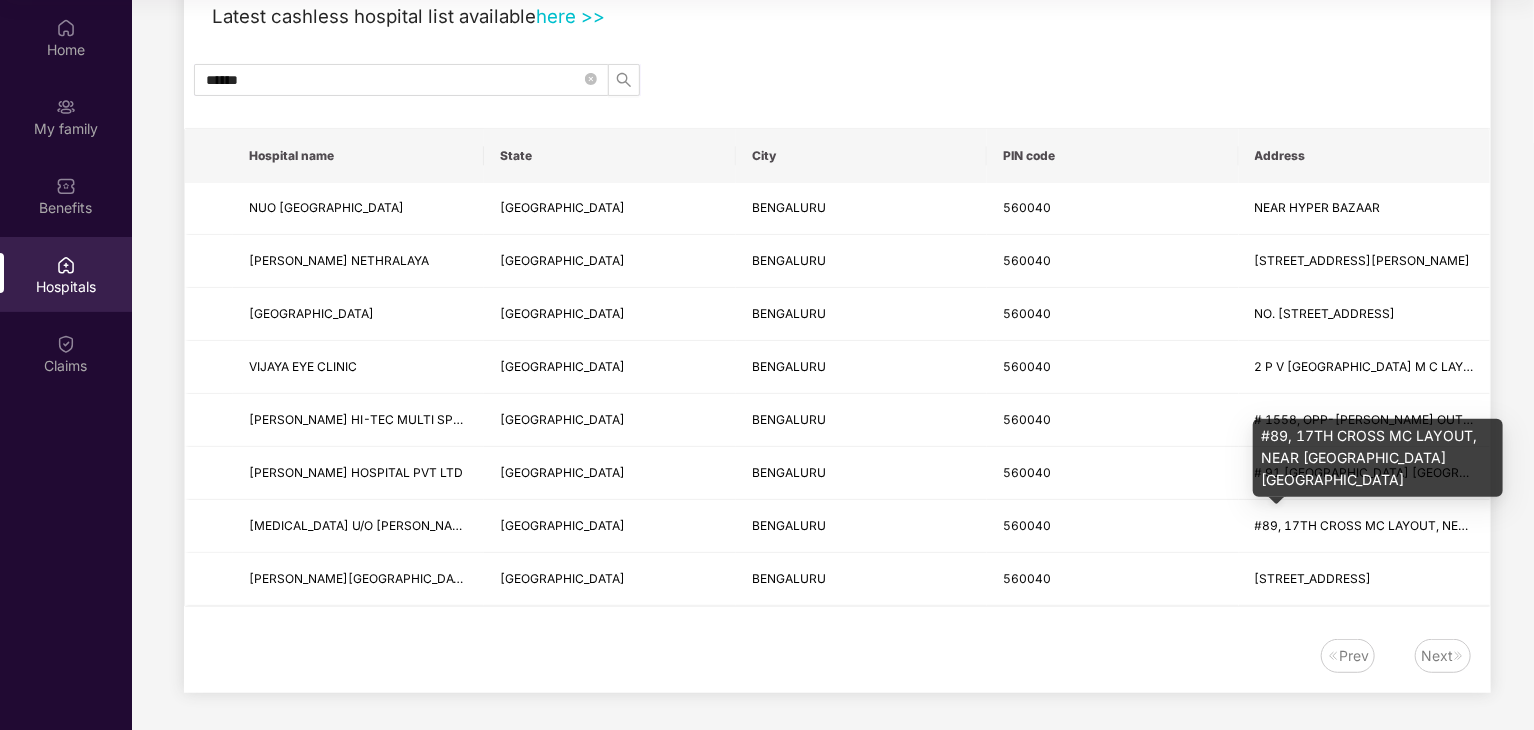 click on "#89, 17TH CROSS MC LAYOUT,  NEAR [GEOGRAPHIC_DATA] [GEOGRAPHIC_DATA]" at bounding box center [1378, 458] 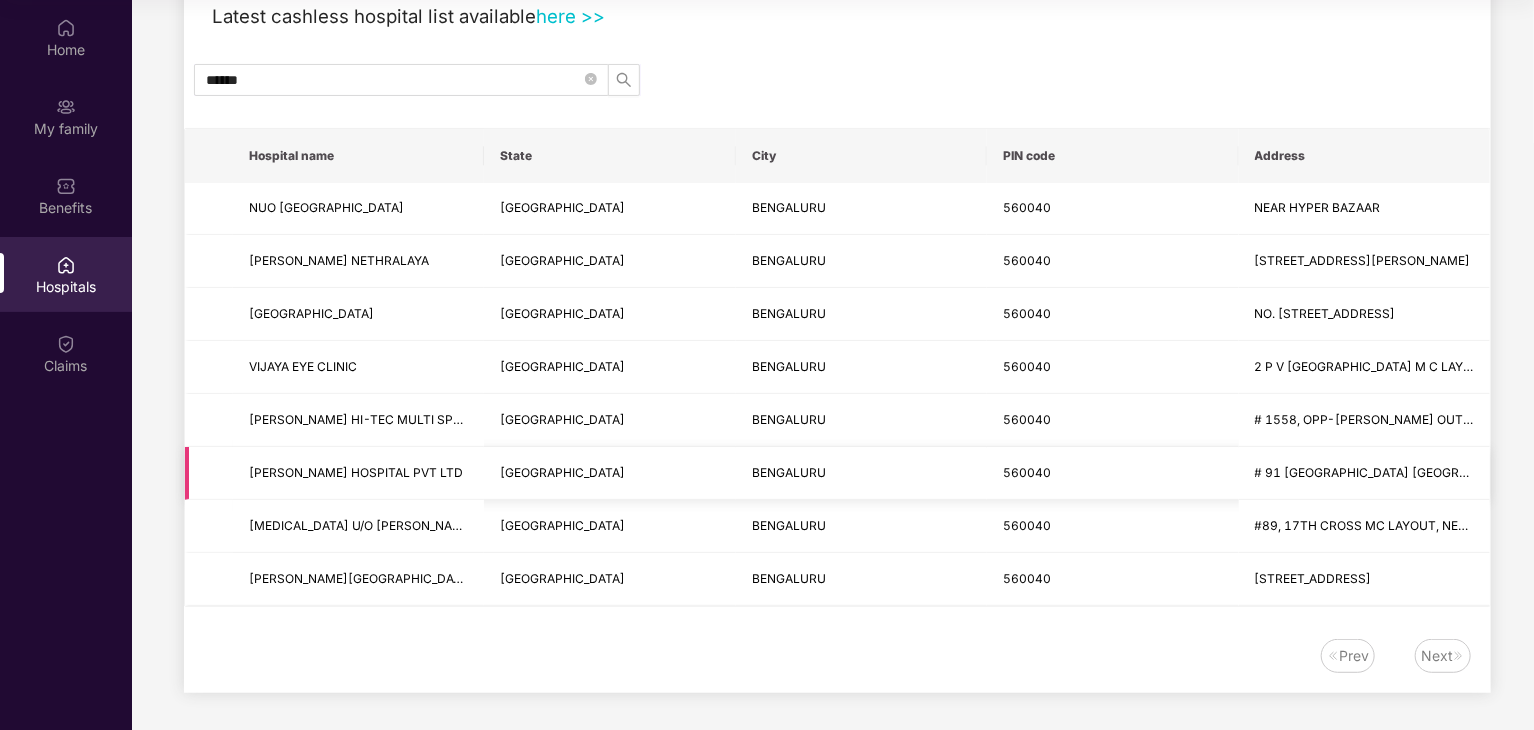 click on "[PERSON_NAME] HOSPITAL PVT LTD" at bounding box center [358, 473] 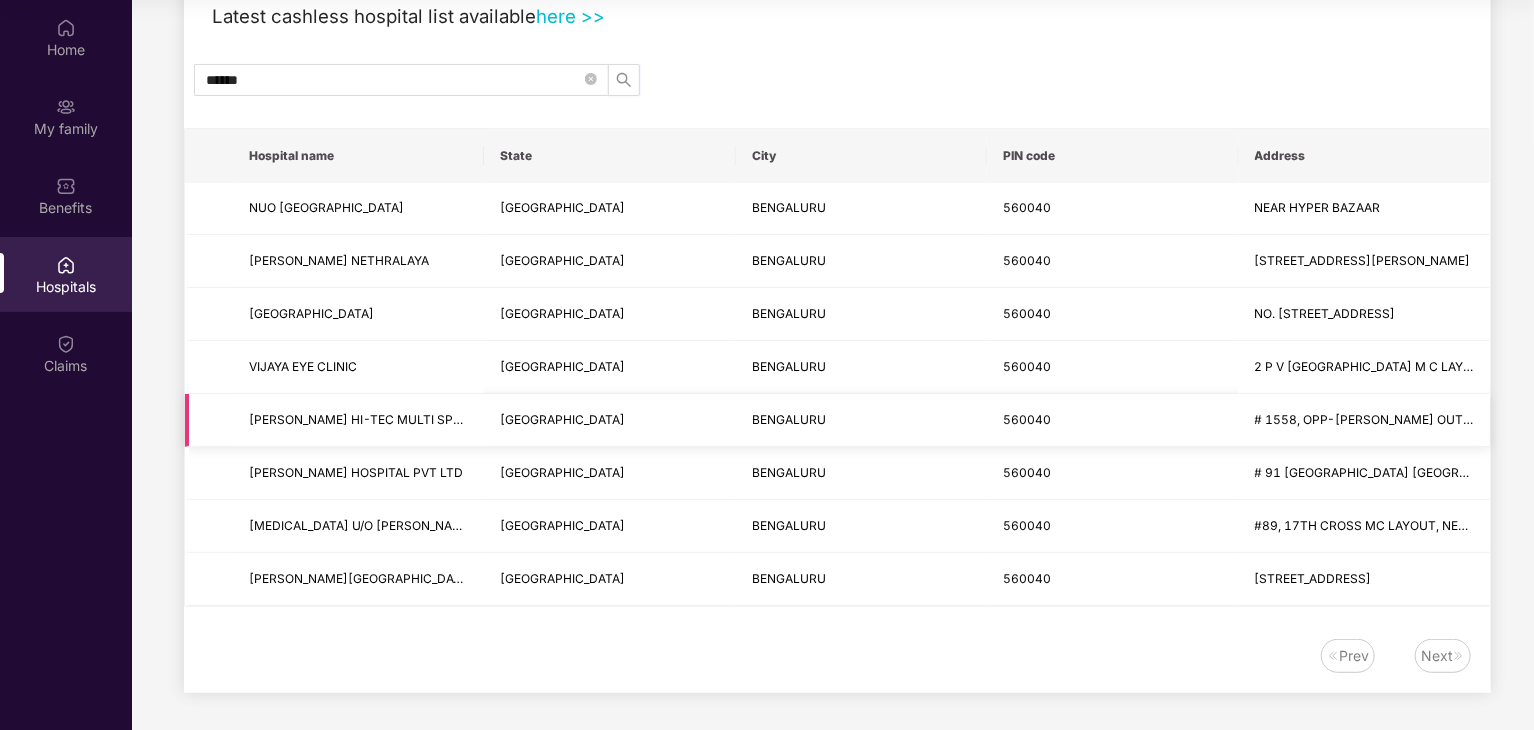 click on "[PERSON_NAME] HI-TEC MULTI SPECIALITY HOSPITAL" at bounding box center [358, 420] 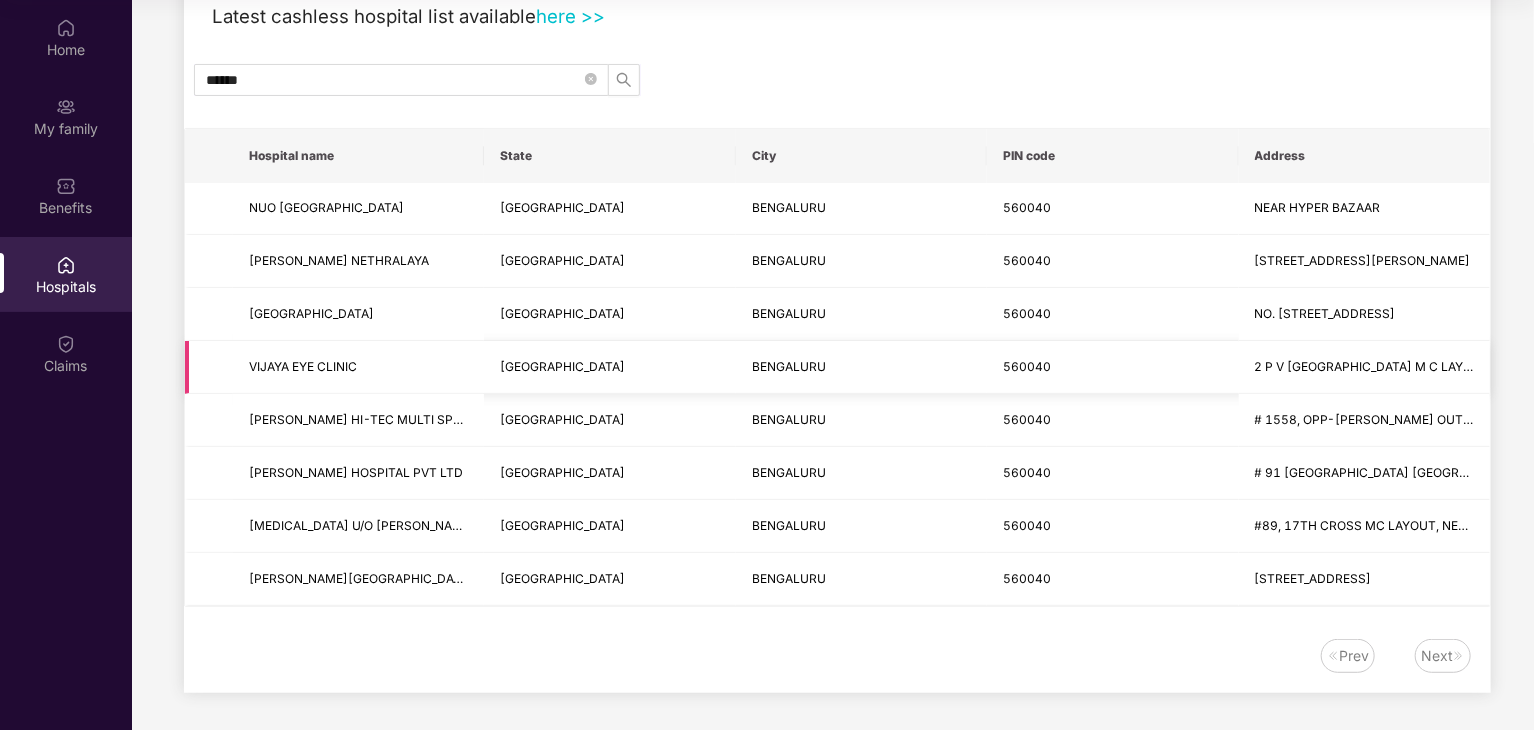 click on "VIJAYA EYE CLINIC" at bounding box center [358, 367] 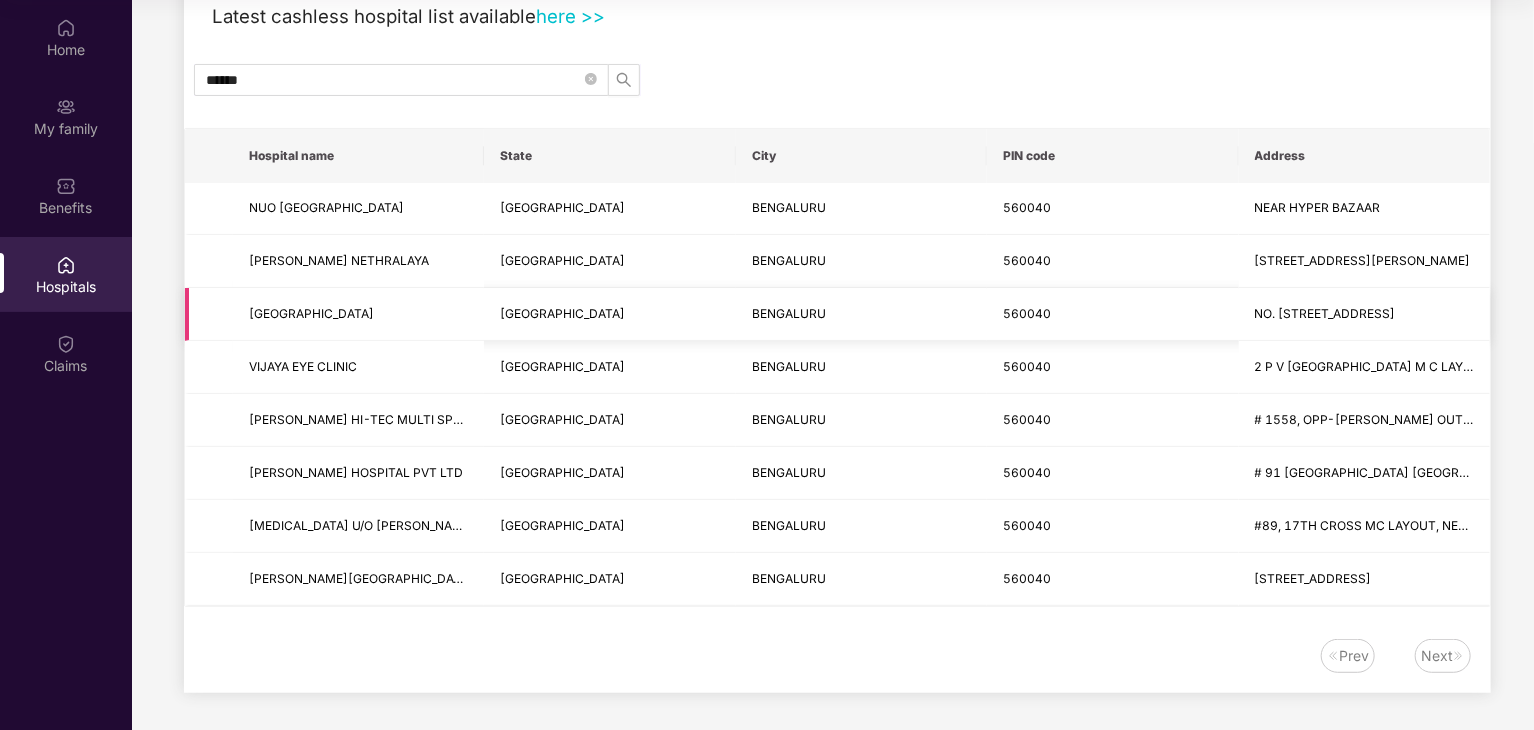 click on "[GEOGRAPHIC_DATA]" at bounding box center [358, 314] 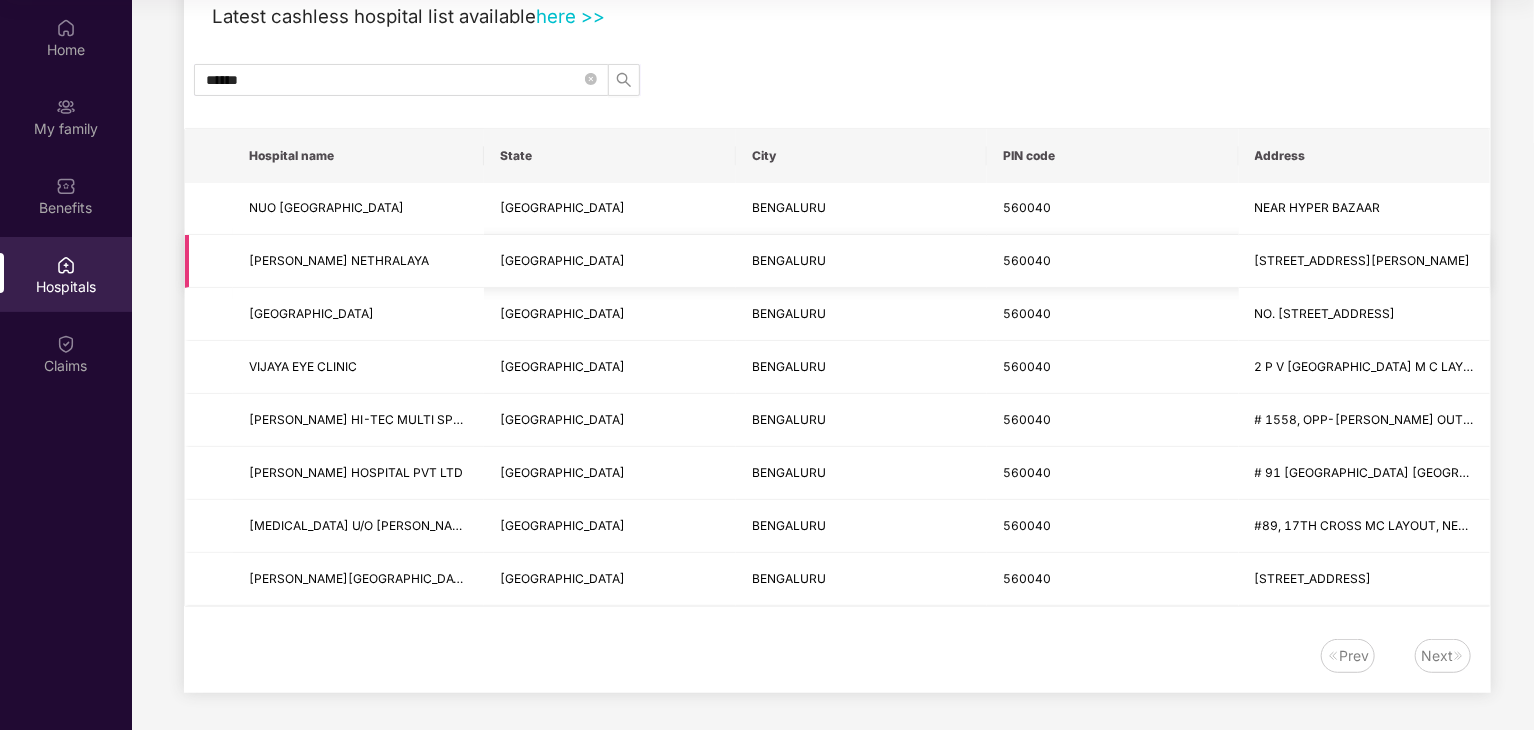 click on "[PERSON_NAME] NETHRALAYA" at bounding box center [358, 261] 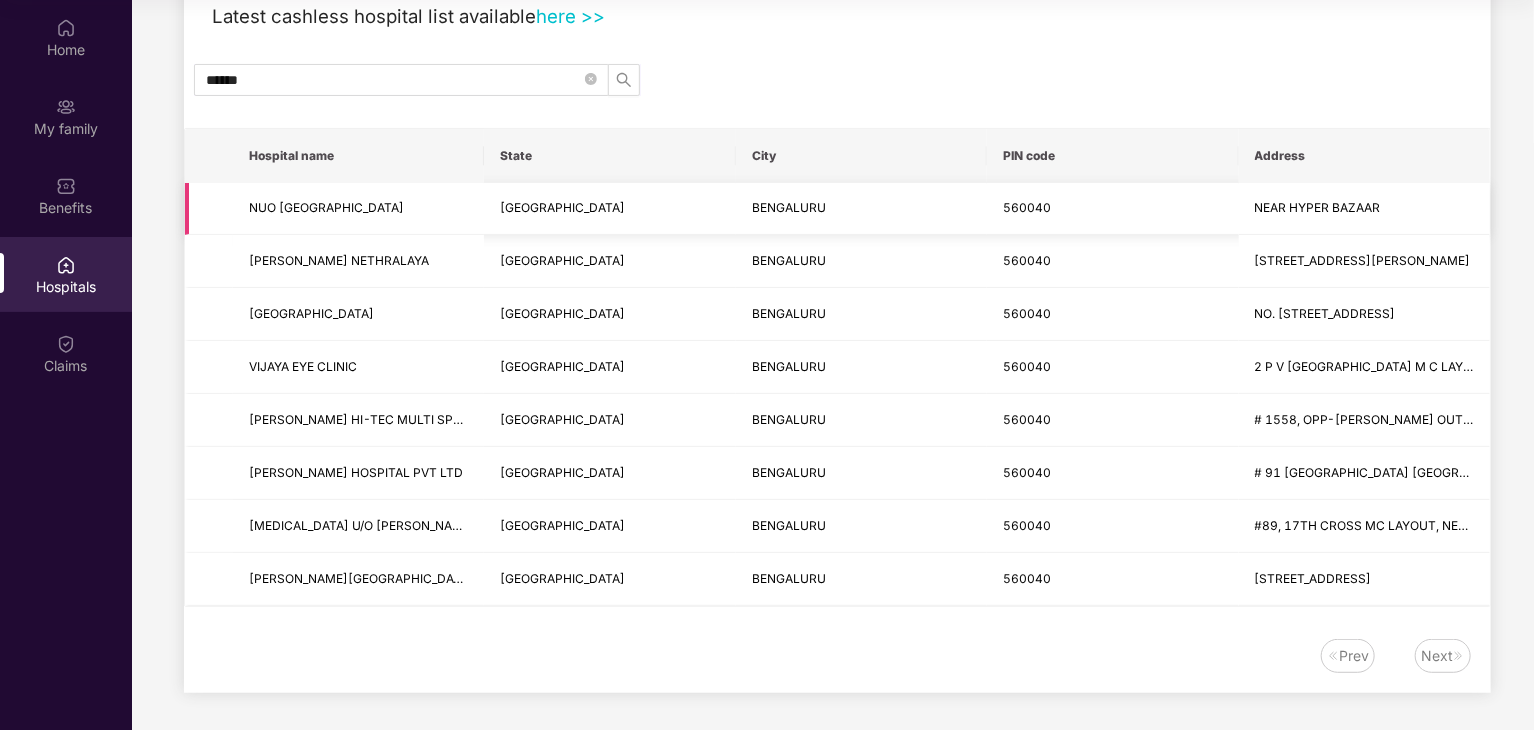 click on "NUO [GEOGRAPHIC_DATA]" at bounding box center (326, 207) 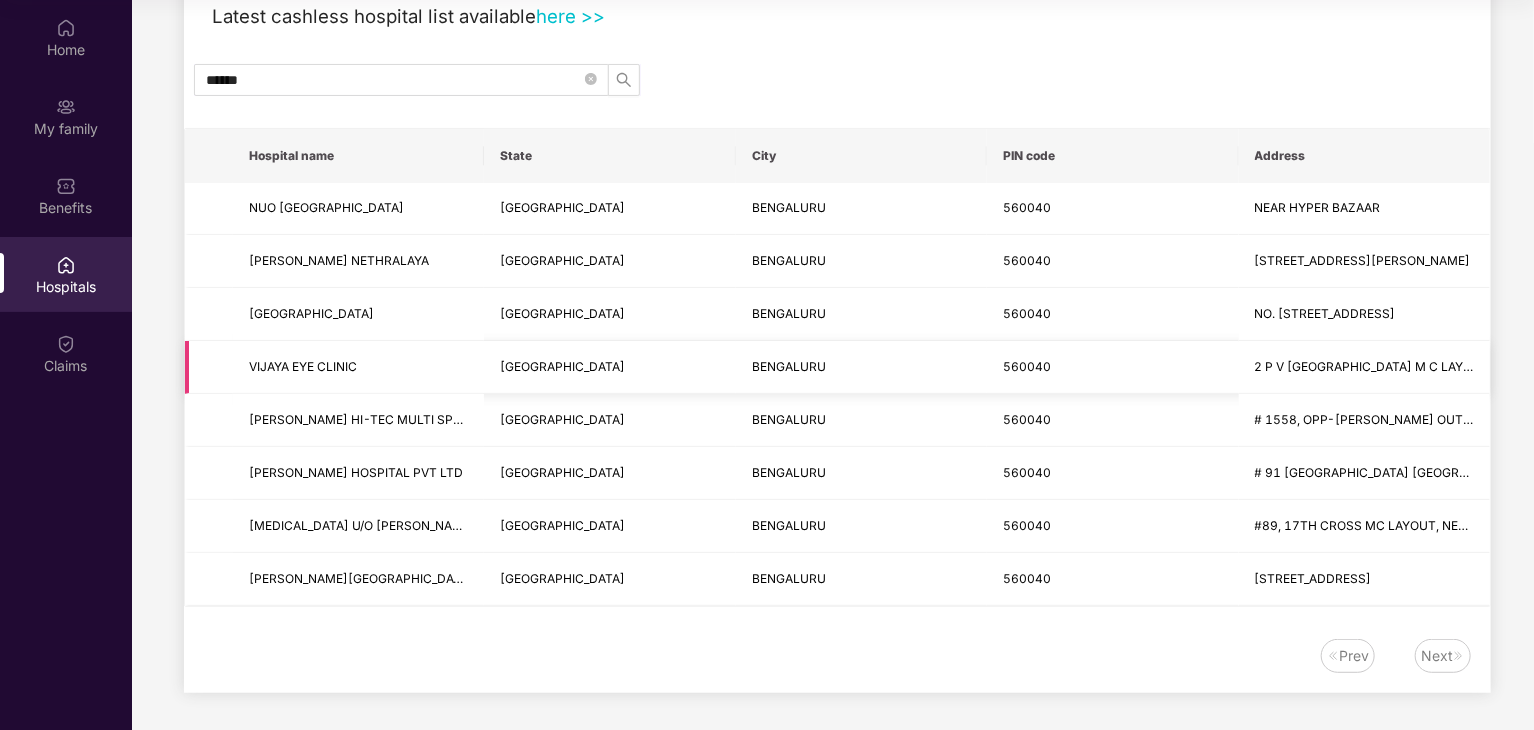 click on "VIJAYA EYE CLINIC" at bounding box center (358, 367) 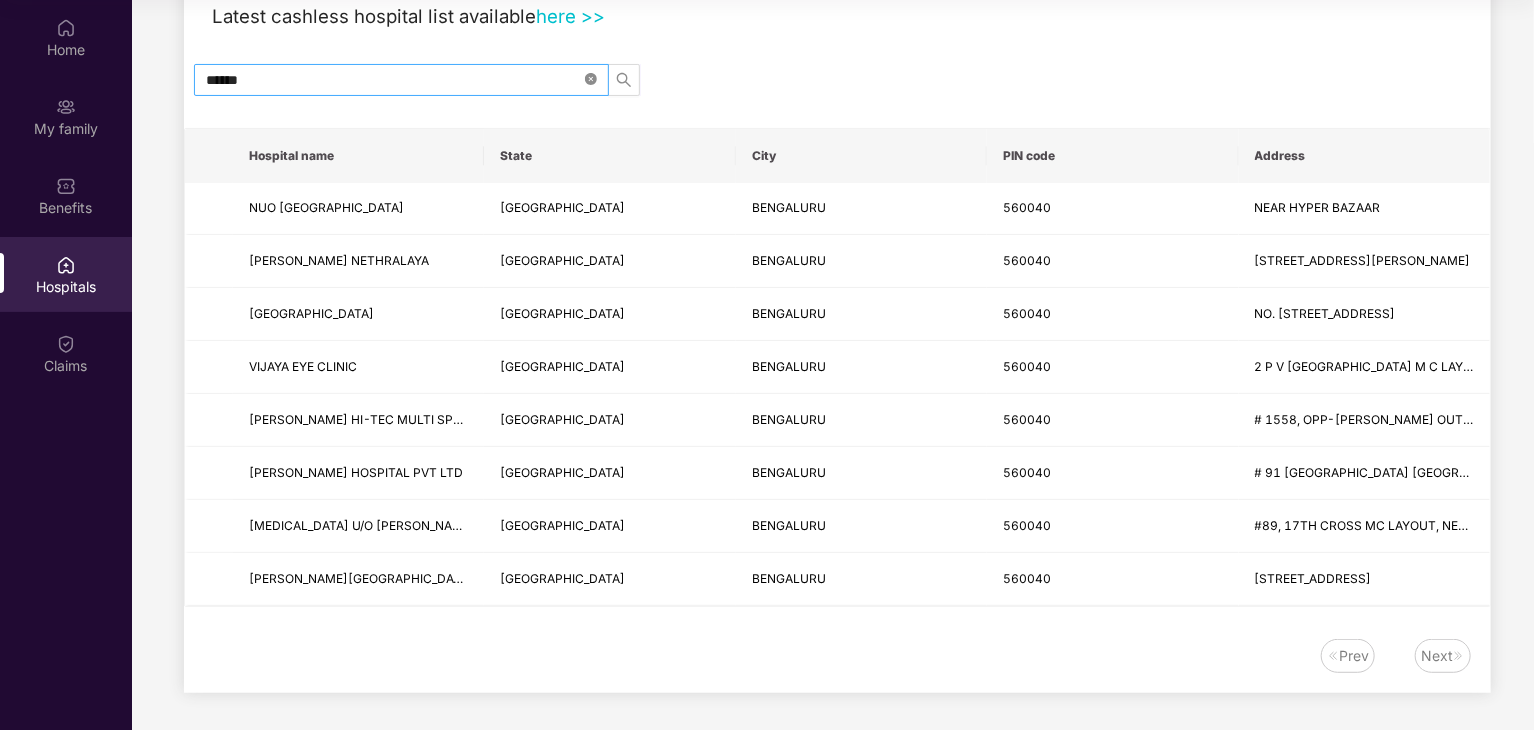 click 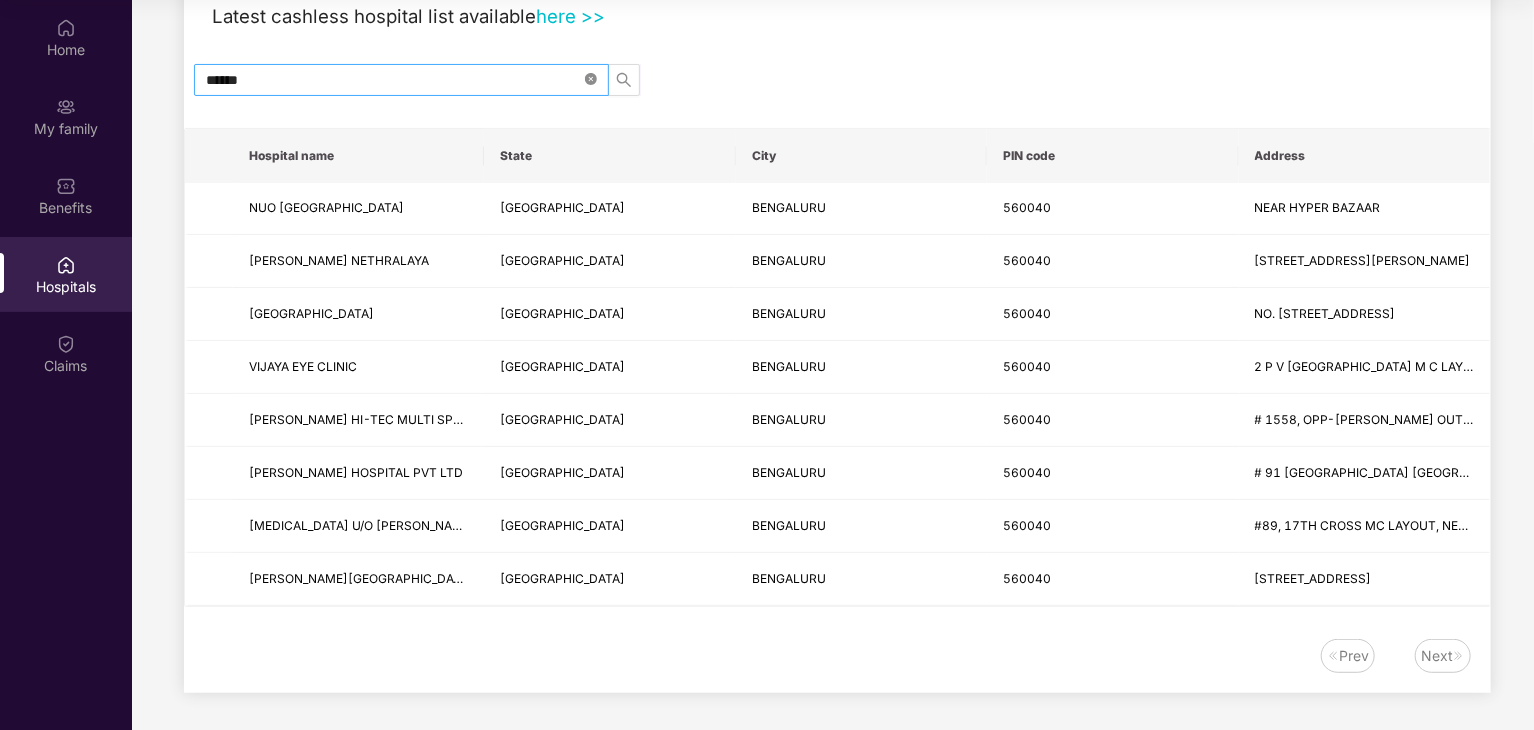 type 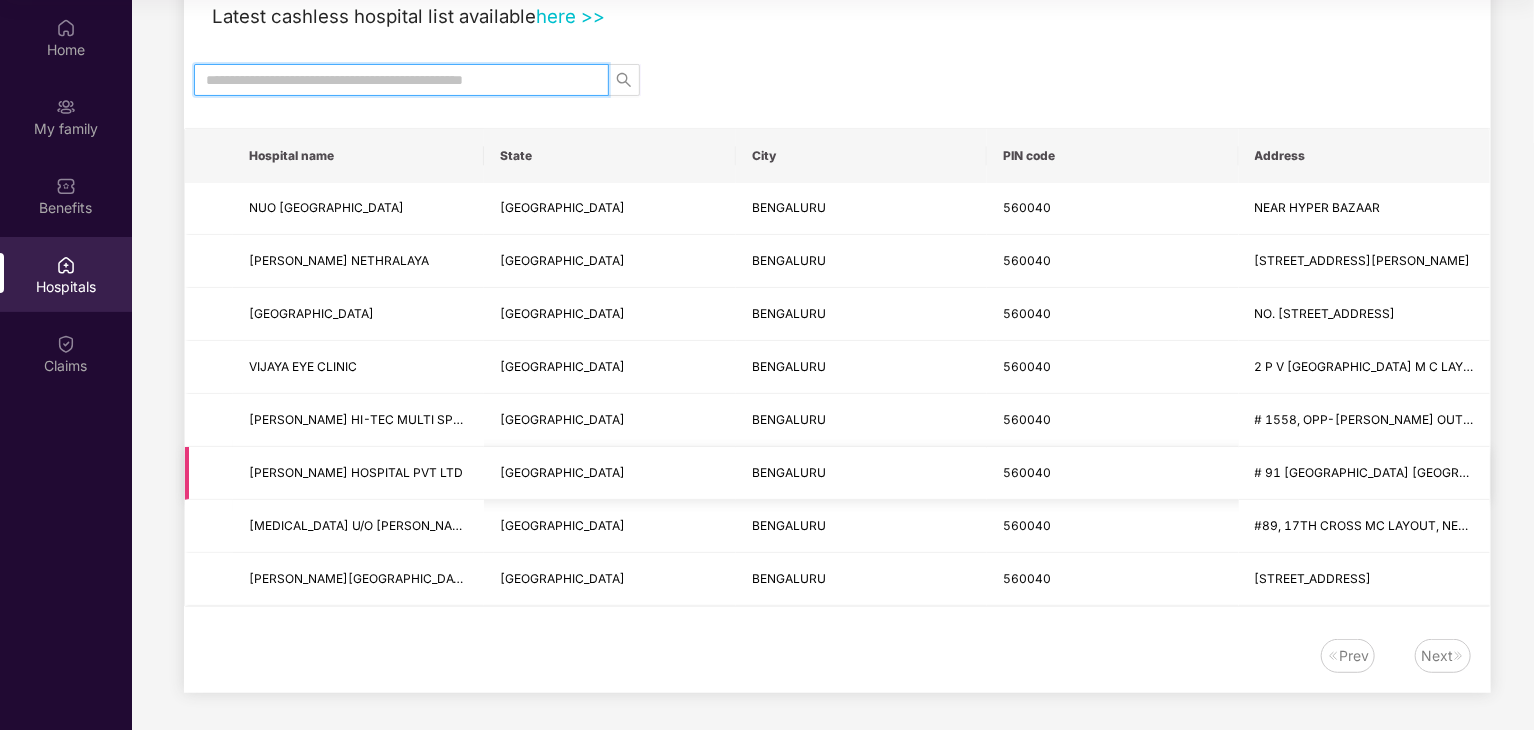 scroll, scrollTop: 0, scrollLeft: 0, axis: both 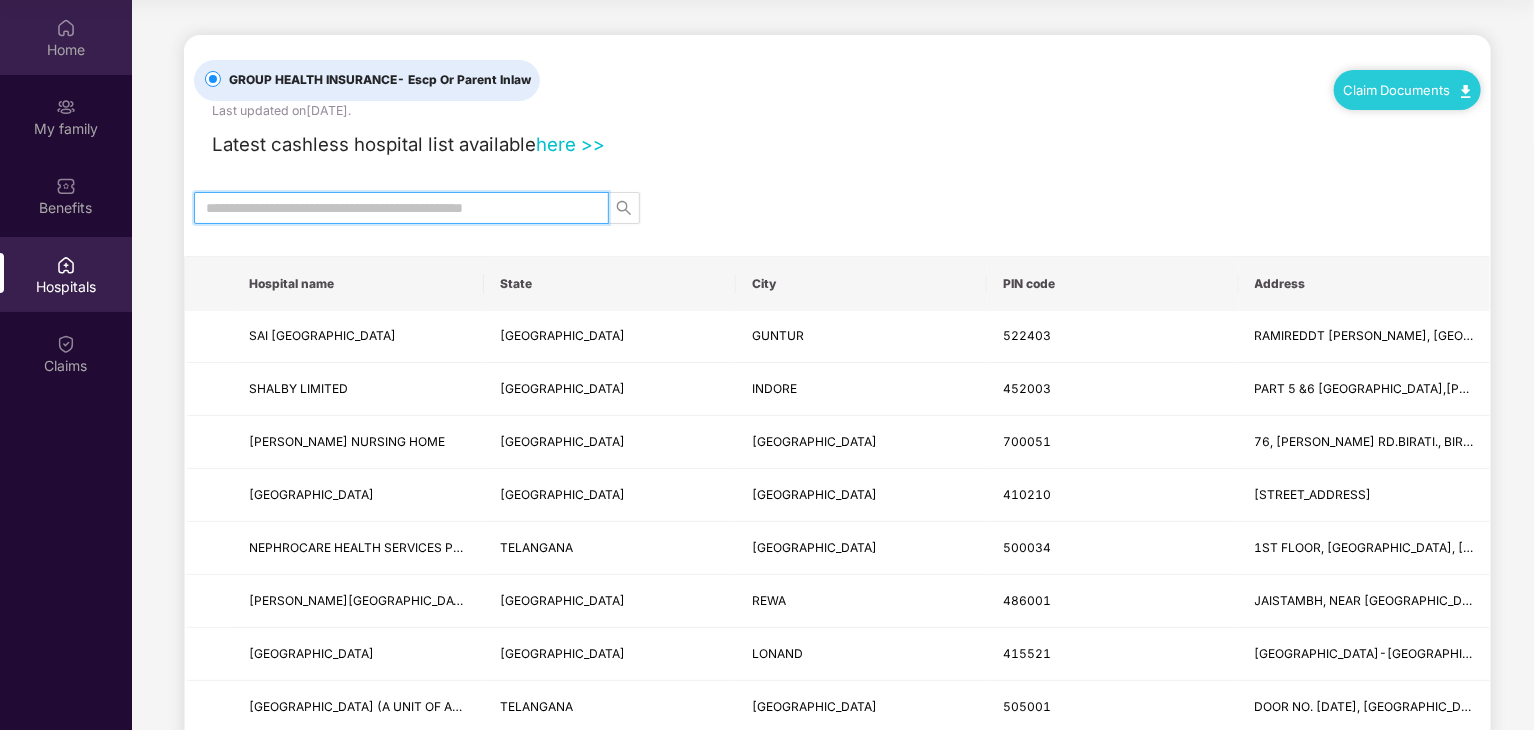 click on "Home" at bounding box center (66, 50) 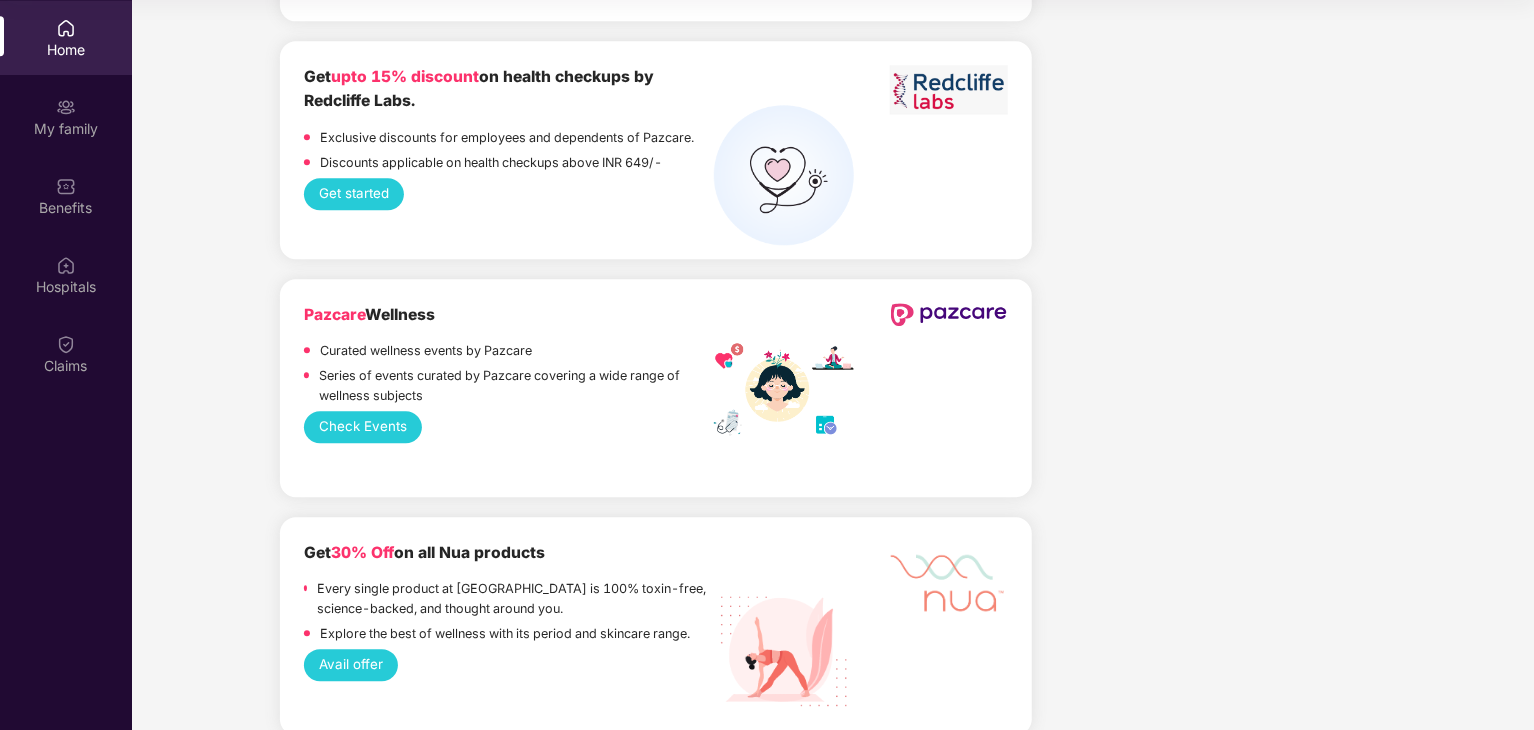 scroll, scrollTop: 2700, scrollLeft: 0, axis: vertical 